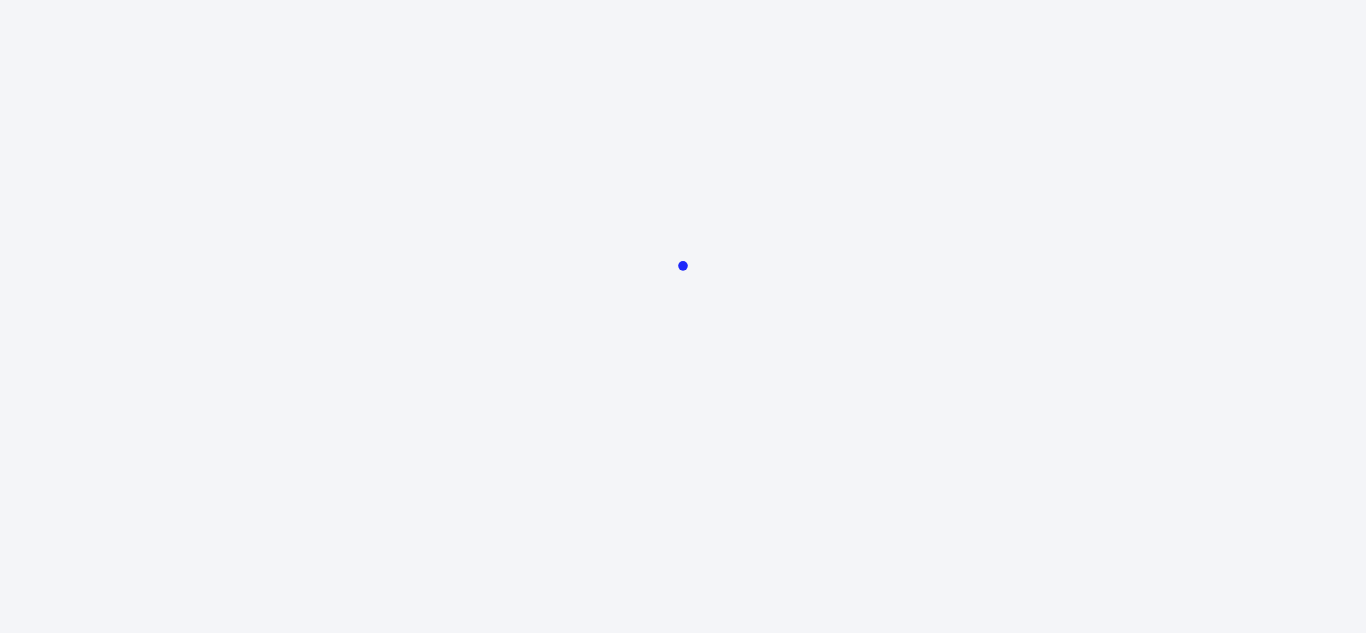 scroll, scrollTop: 0, scrollLeft: 0, axis: both 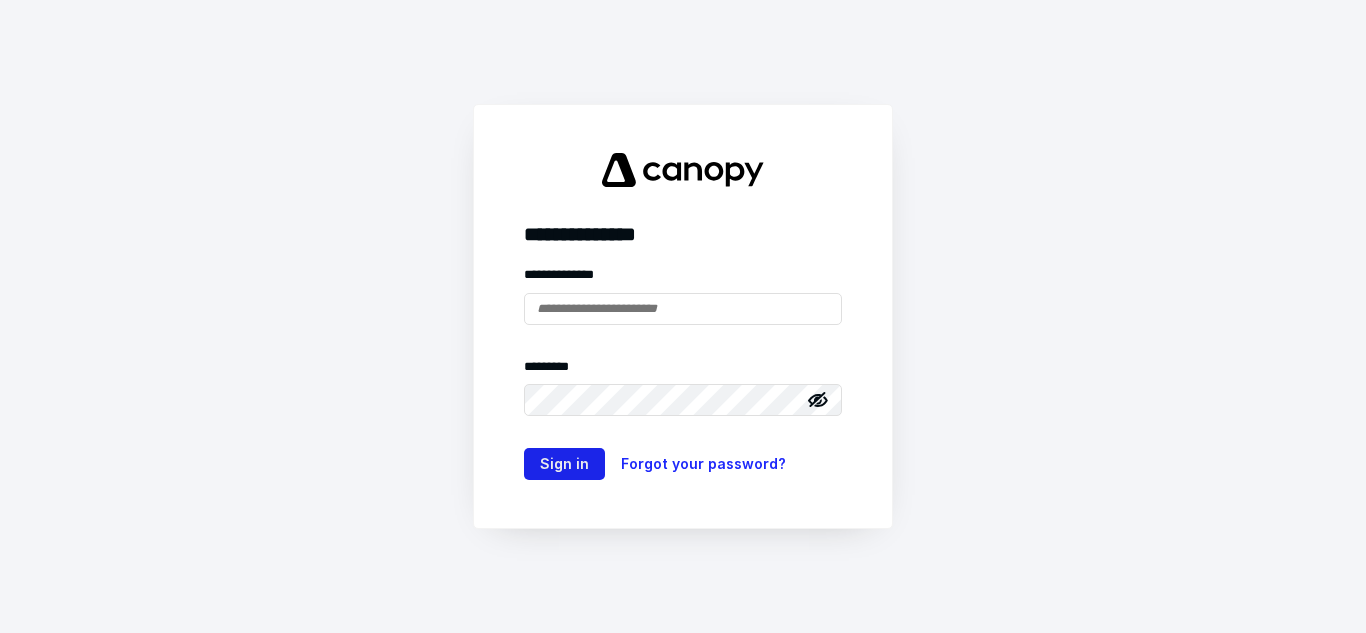 type on "**********" 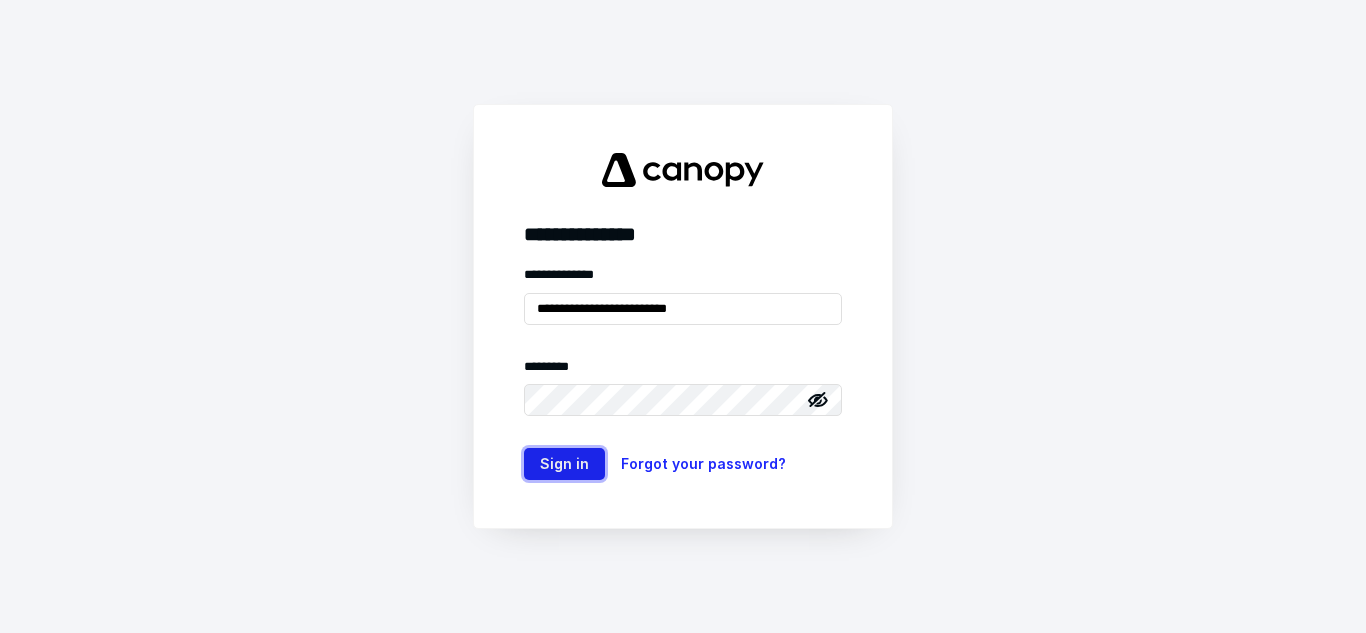 click on "Sign in" at bounding box center [564, 464] 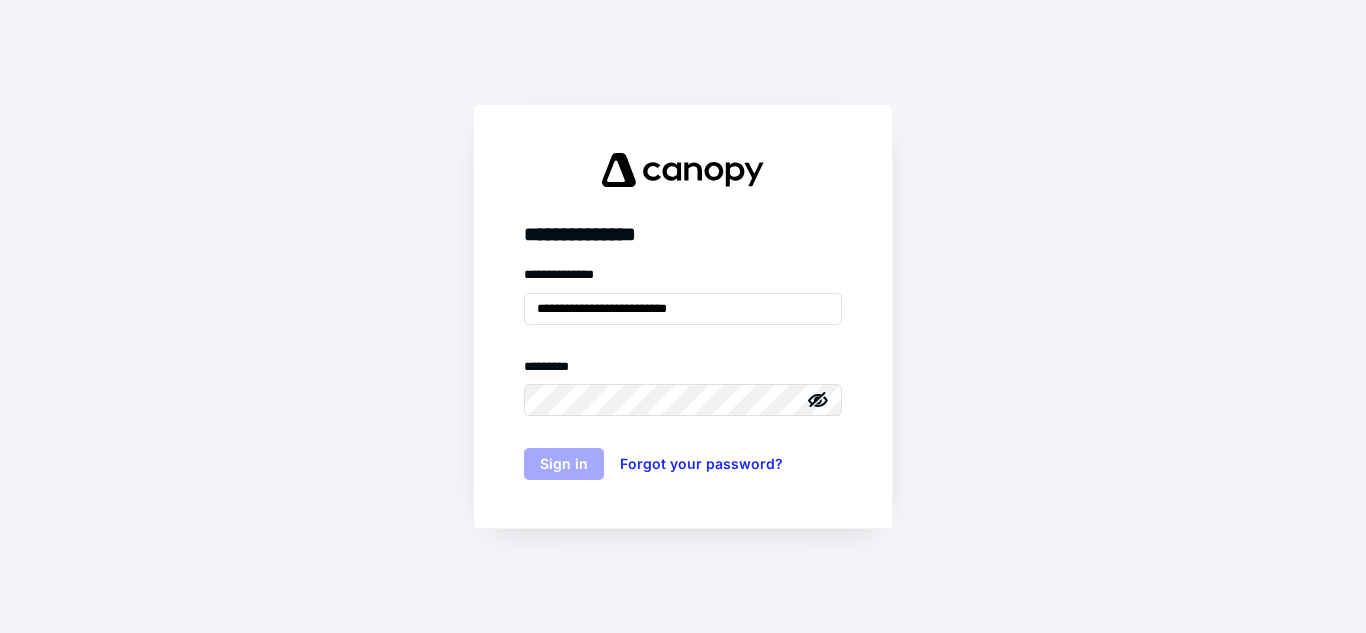 scroll, scrollTop: 0, scrollLeft: 0, axis: both 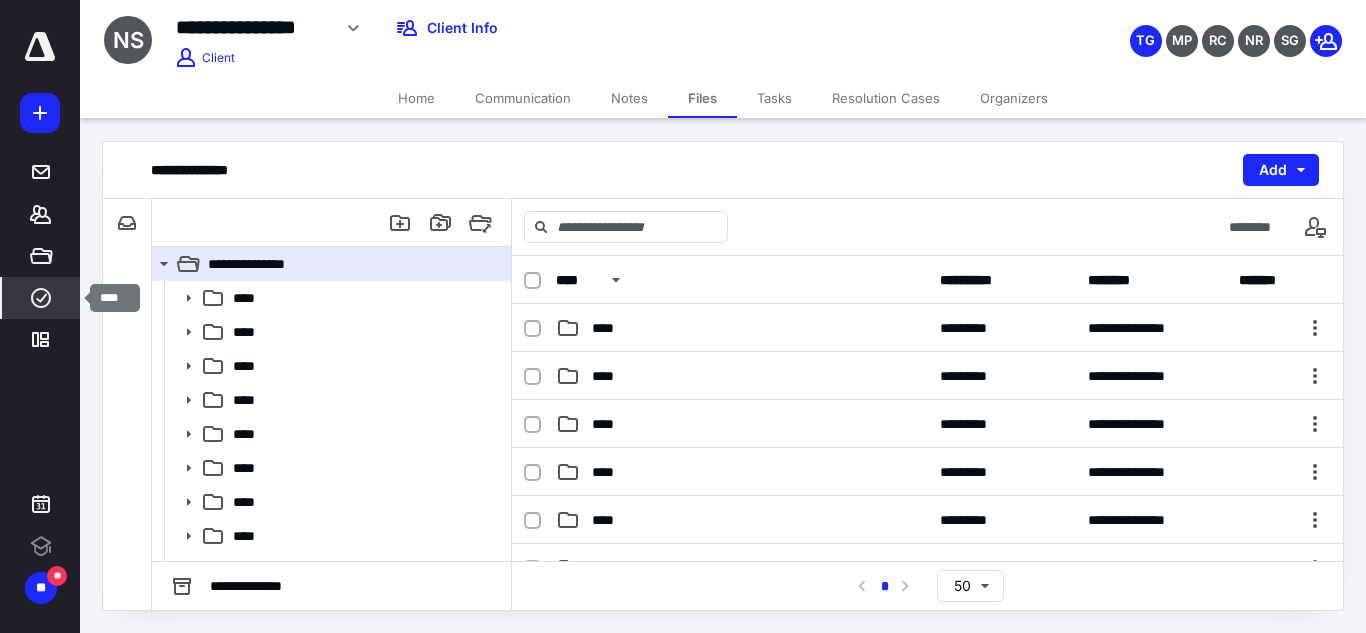 click on "****" at bounding box center (41, 298) 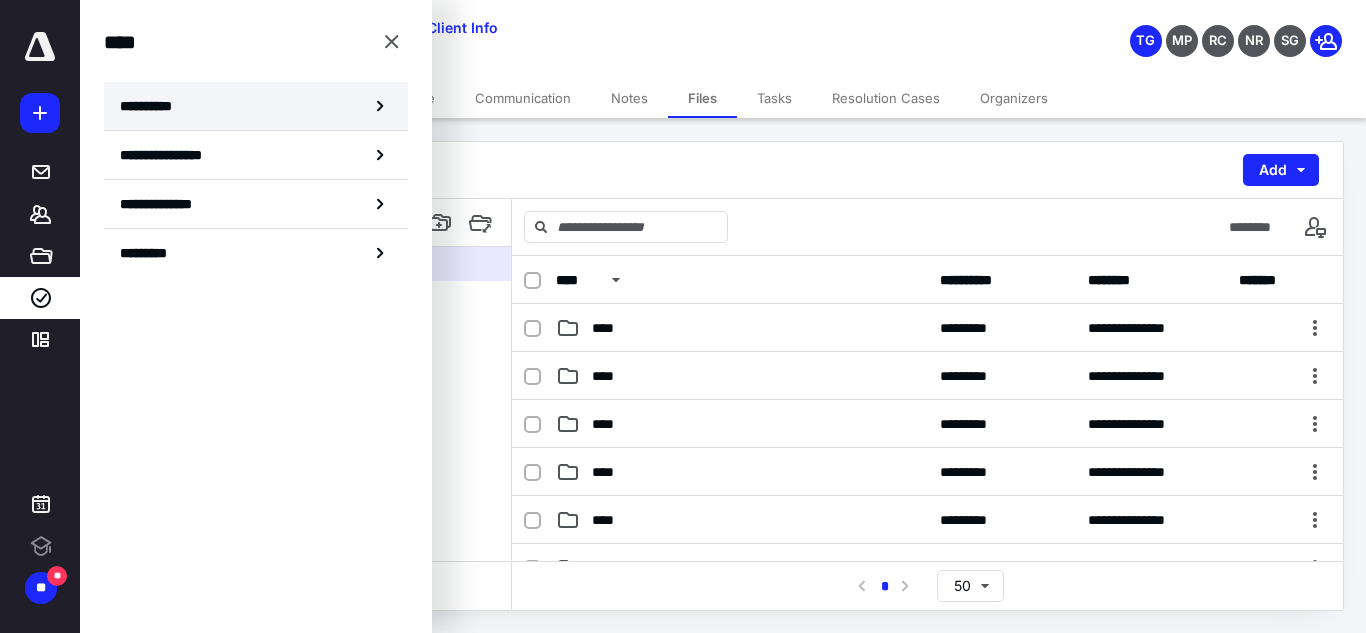 click on "**********" at bounding box center (256, 106) 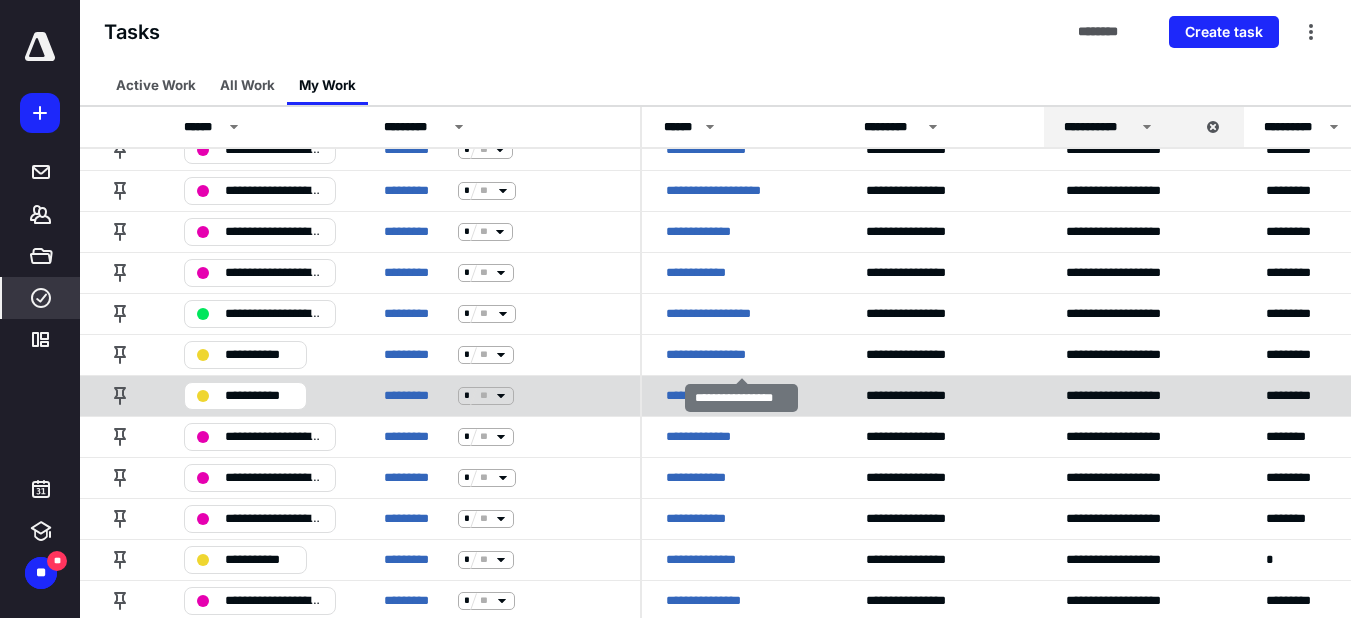scroll, scrollTop: 386, scrollLeft: 0, axis: vertical 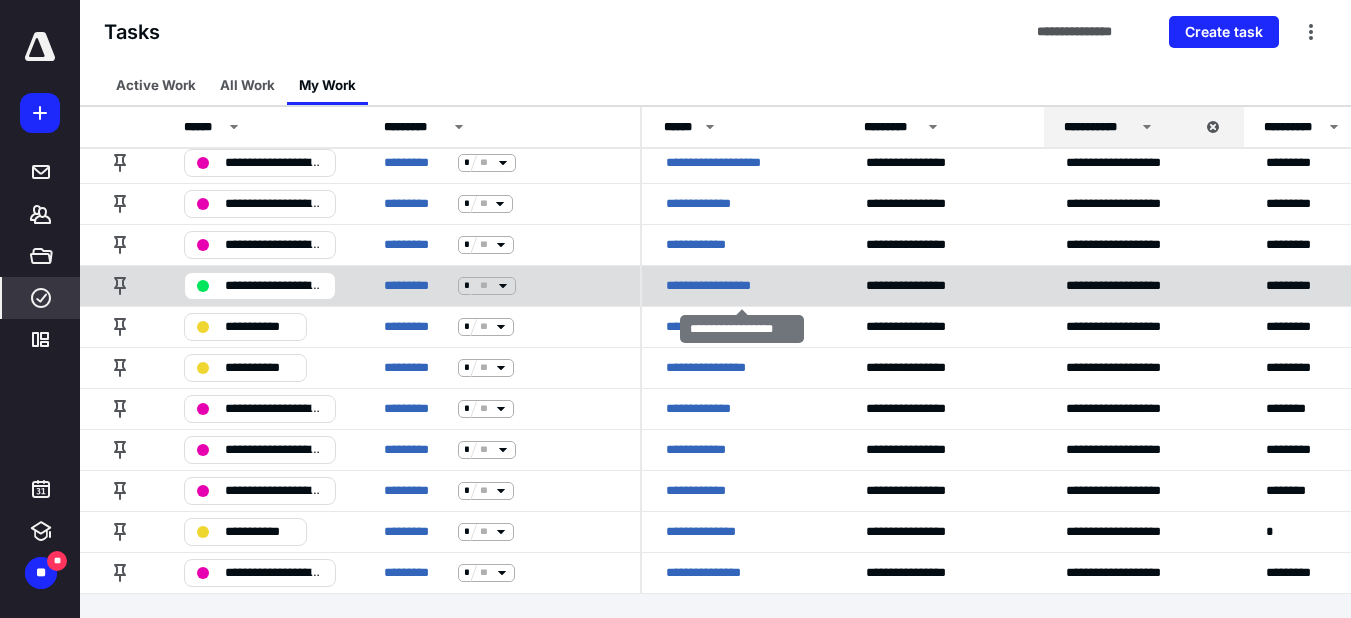 click on "**********" at bounding box center (721, 286) 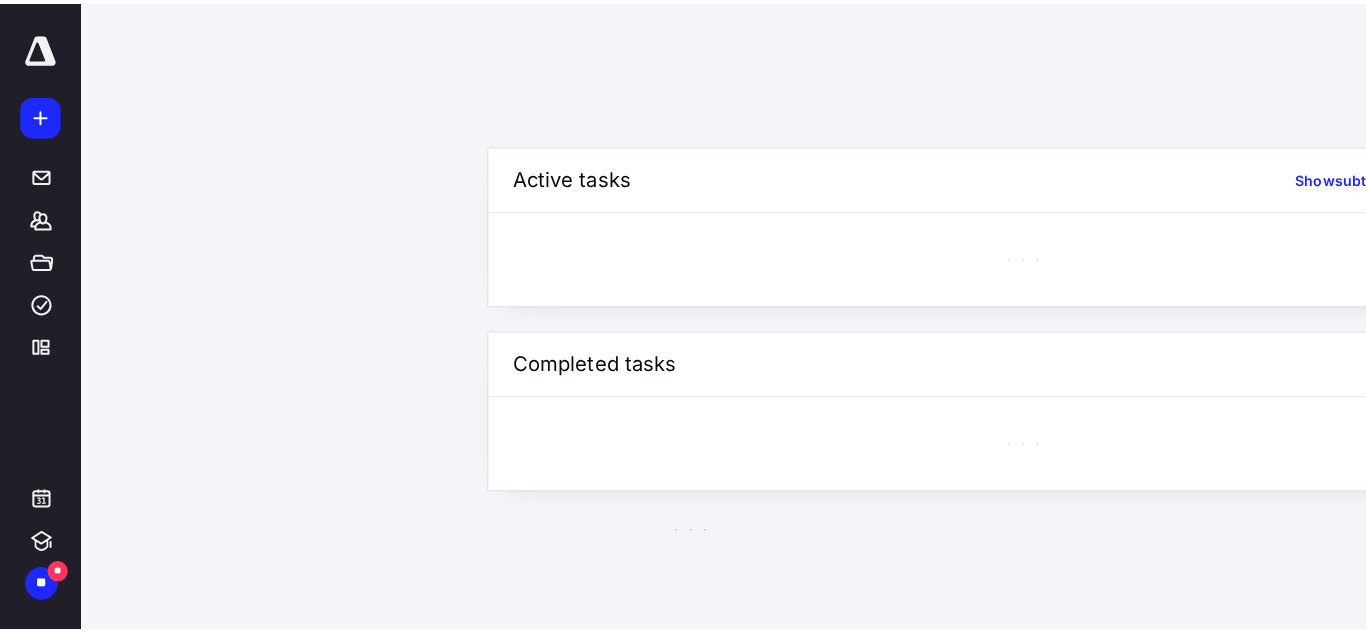 scroll, scrollTop: 0, scrollLeft: 0, axis: both 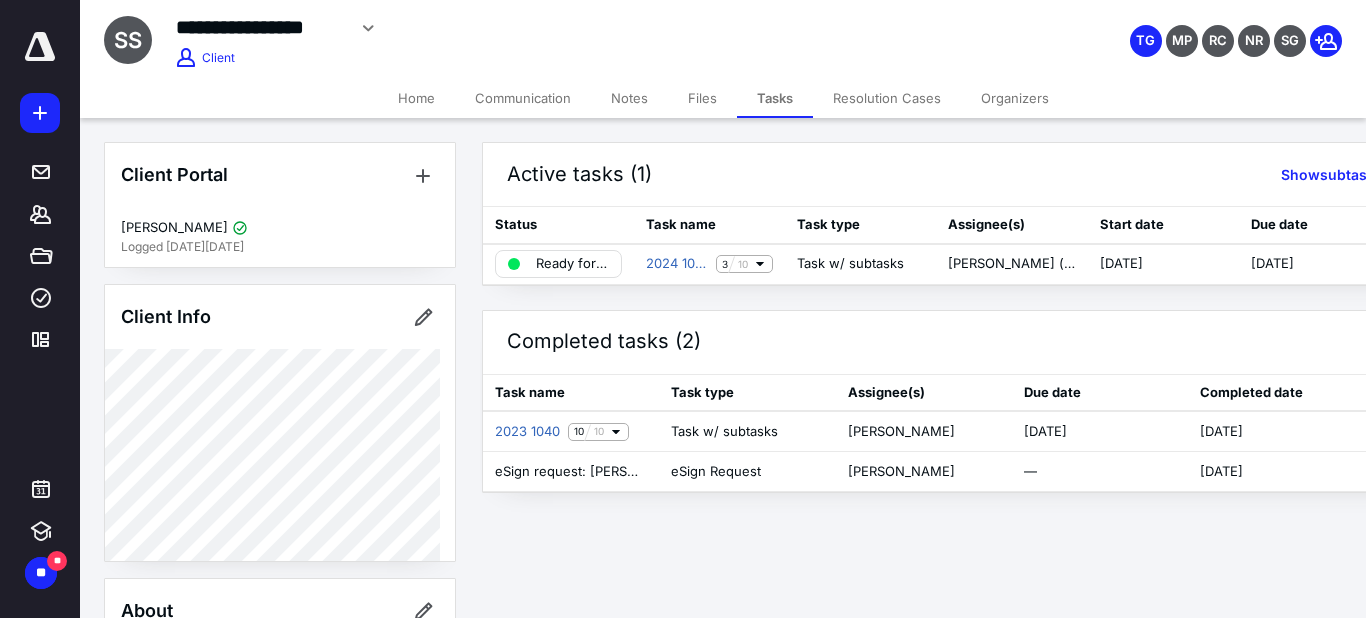 click on "Files" at bounding box center [702, 98] 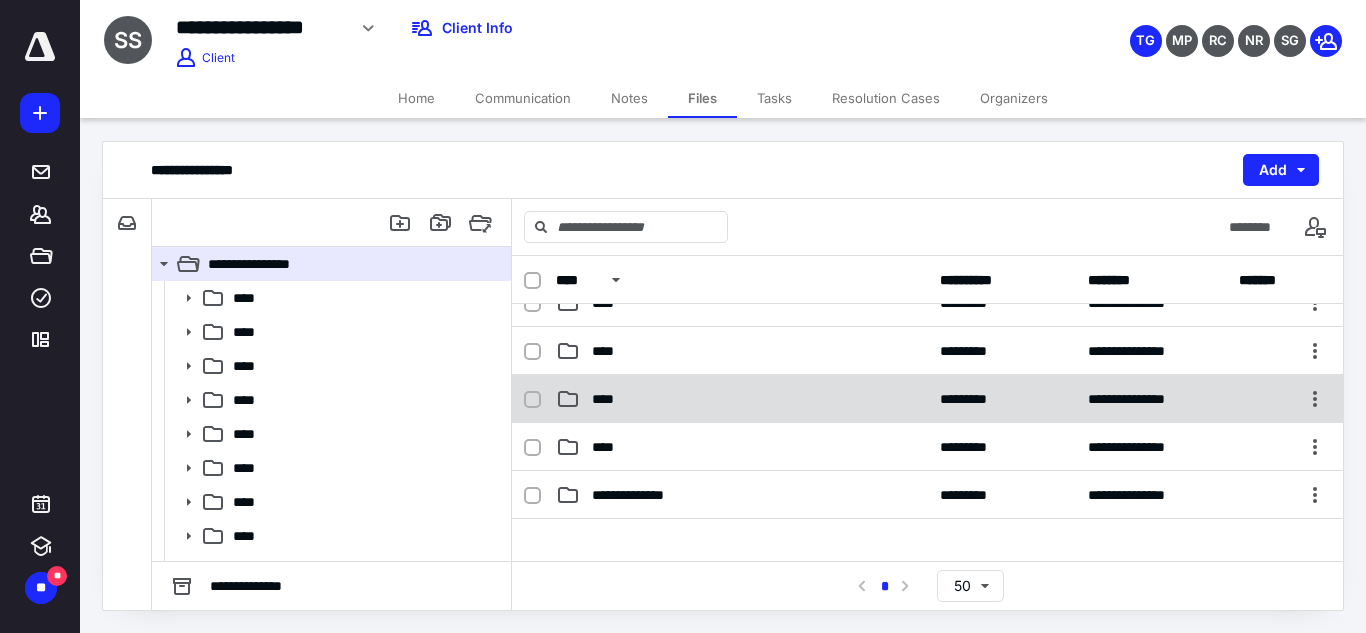 scroll, scrollTop: 300, scrollLeft: 0, axis: vertical 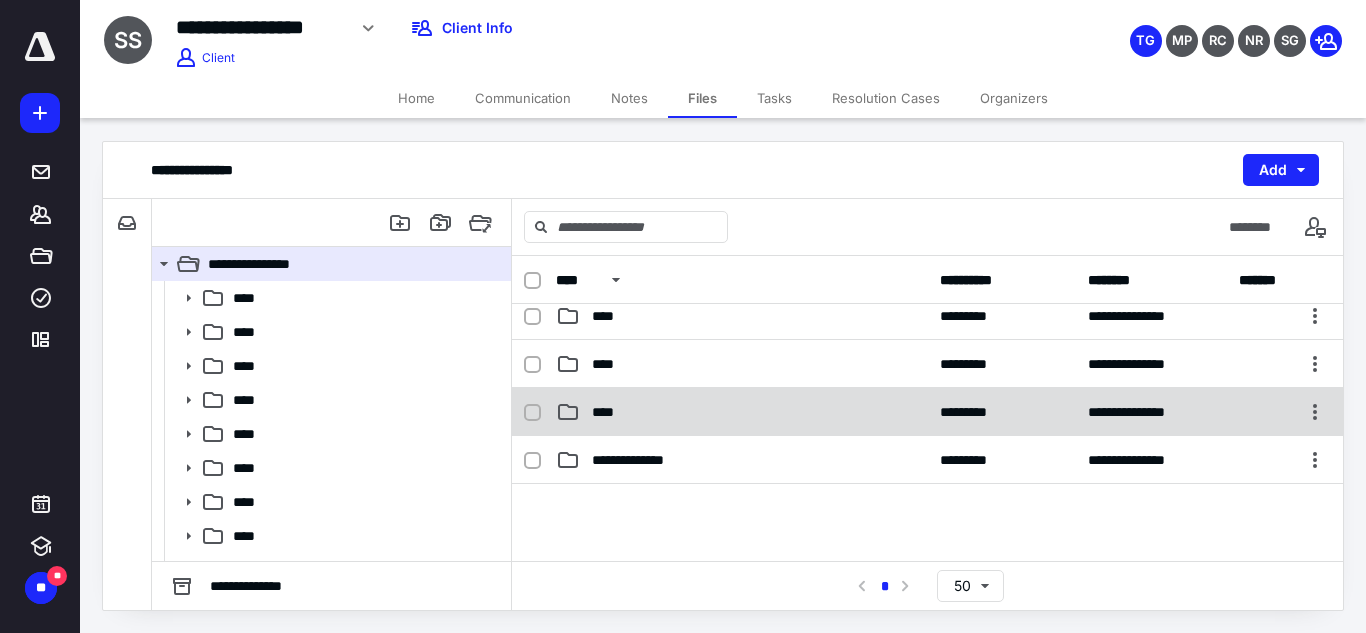 click on "****" at bounding box center [742, 412] 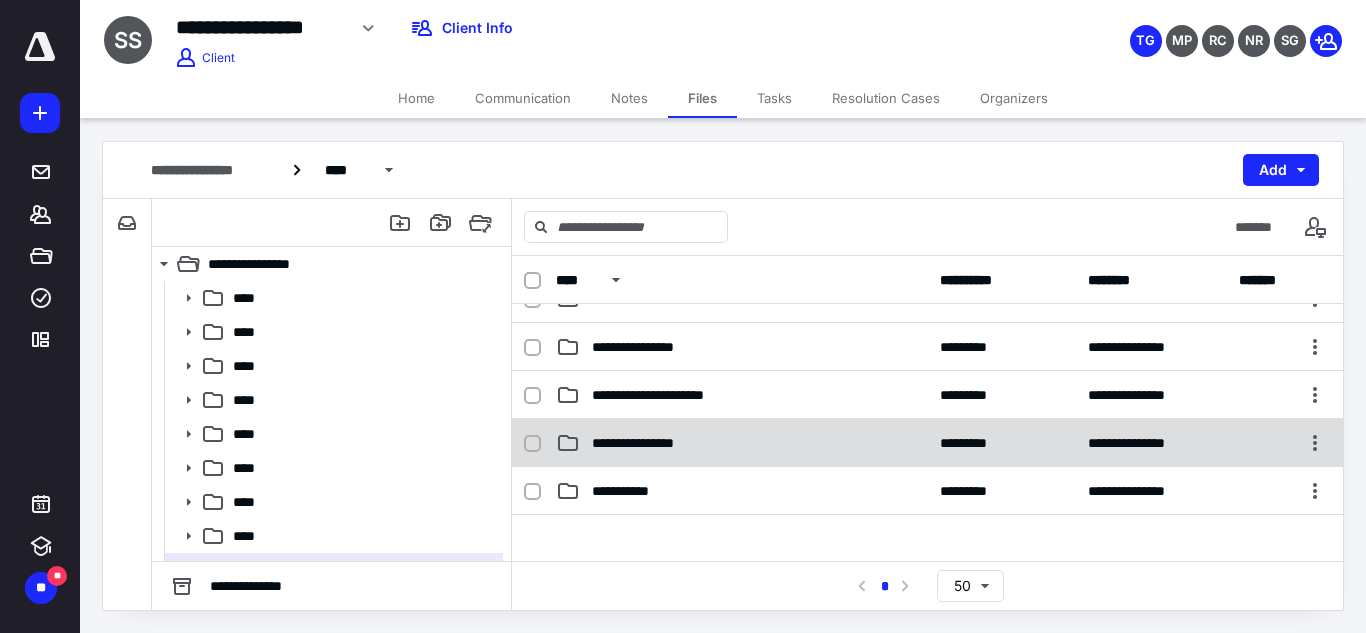 scroll, scrollTop: 100, scrollLeft: 0, axis: vertical 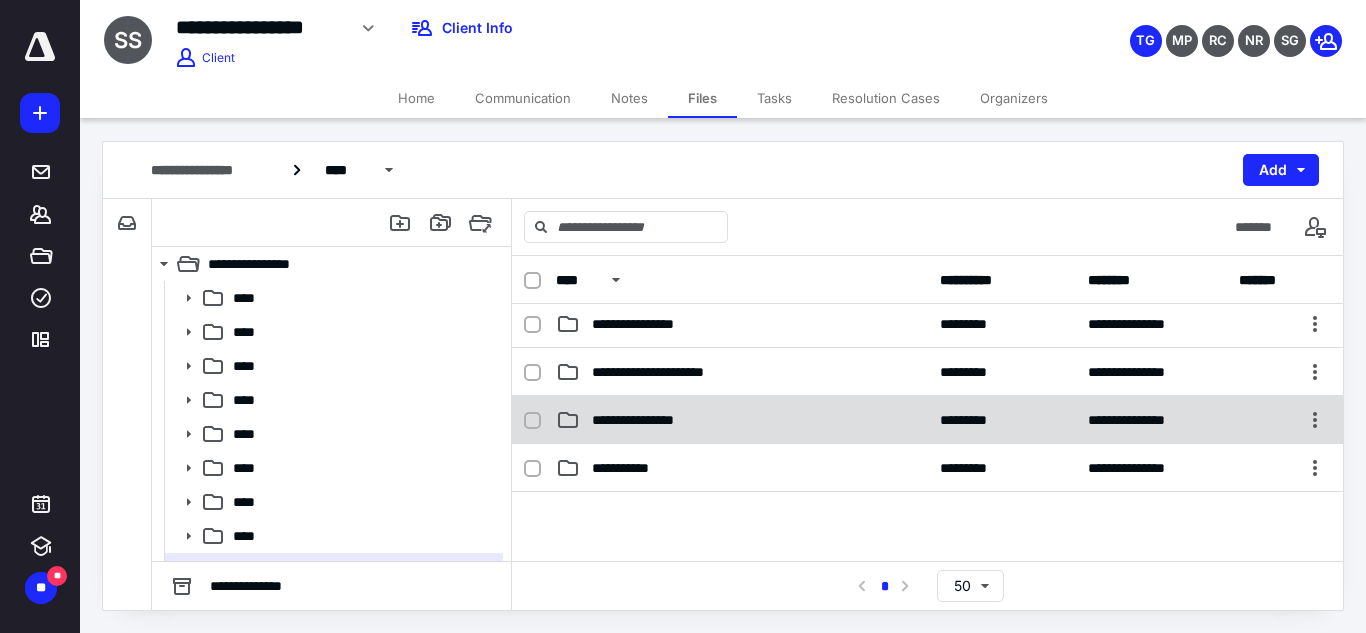 click on "**********" at bounding box center (742, 420) 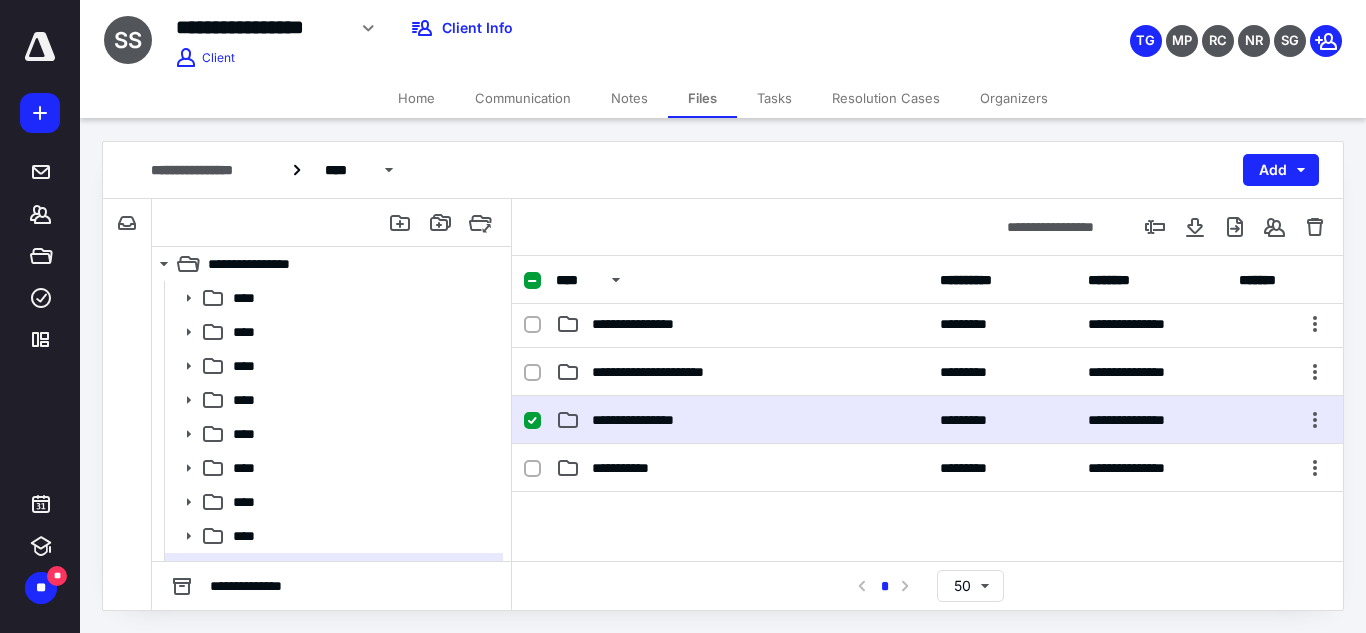 click on "**********" at bounding box center [742, 420] 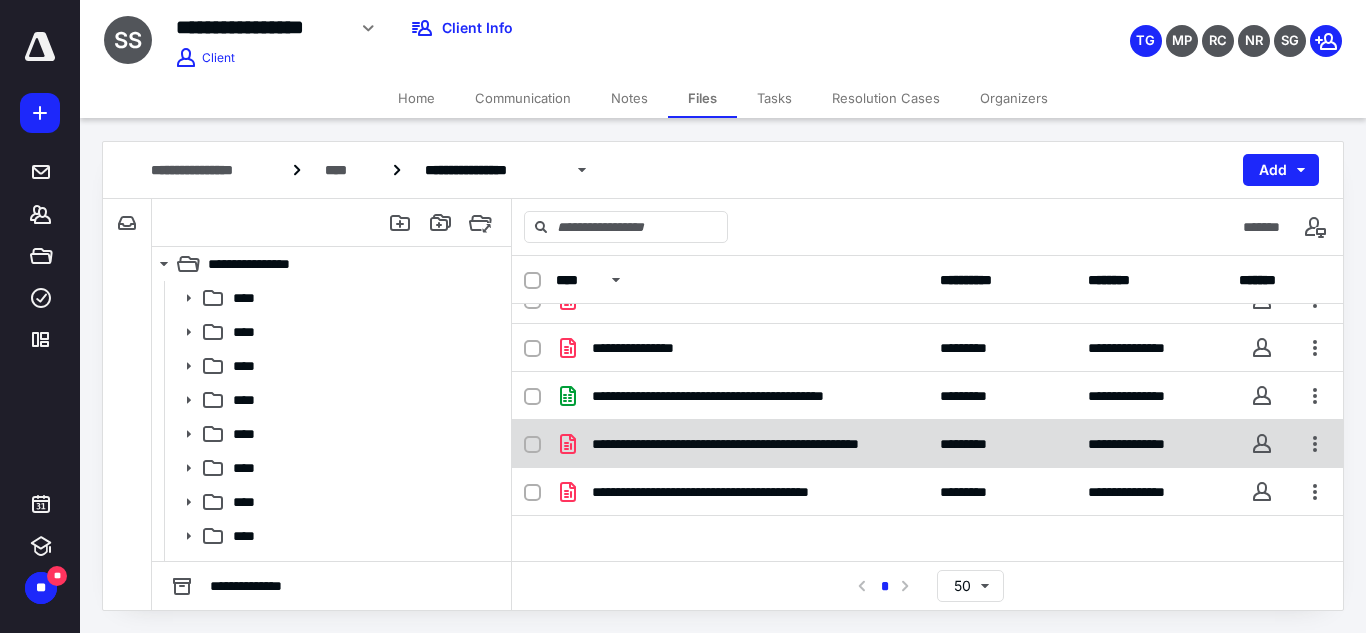 scroll, scrollTop: 43, scrollLeft: 0, axis: vertical 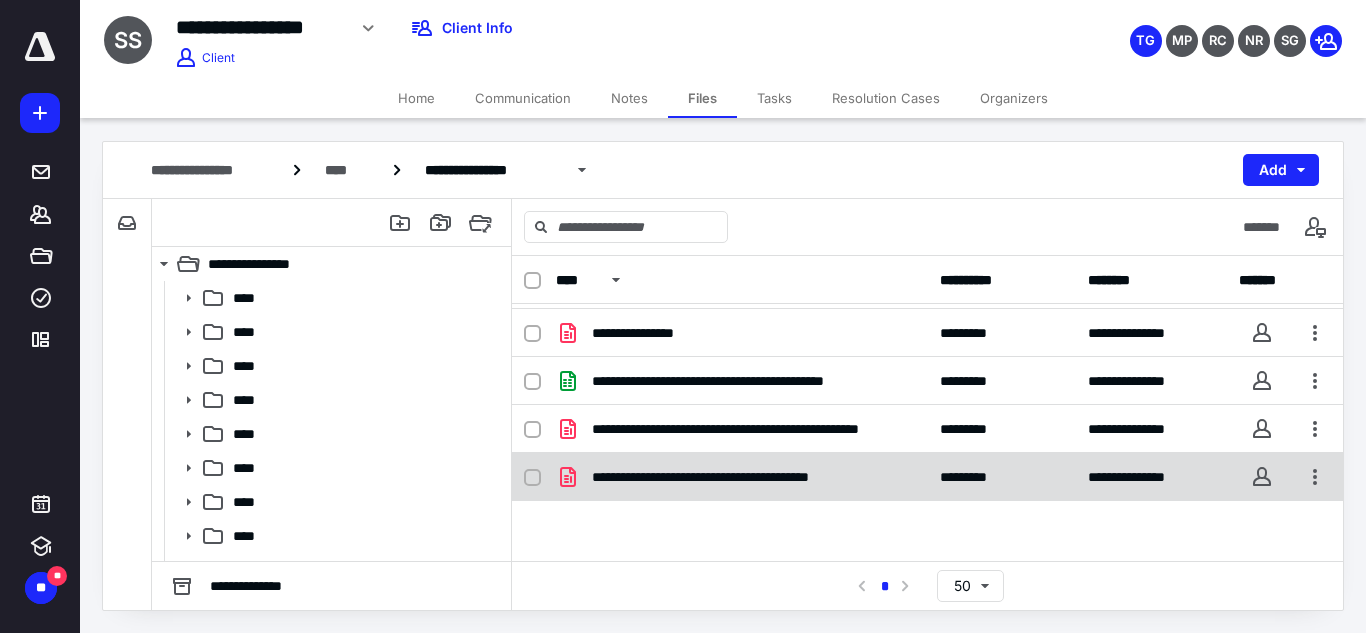 click on "**********" at bounding box center [747, 477] 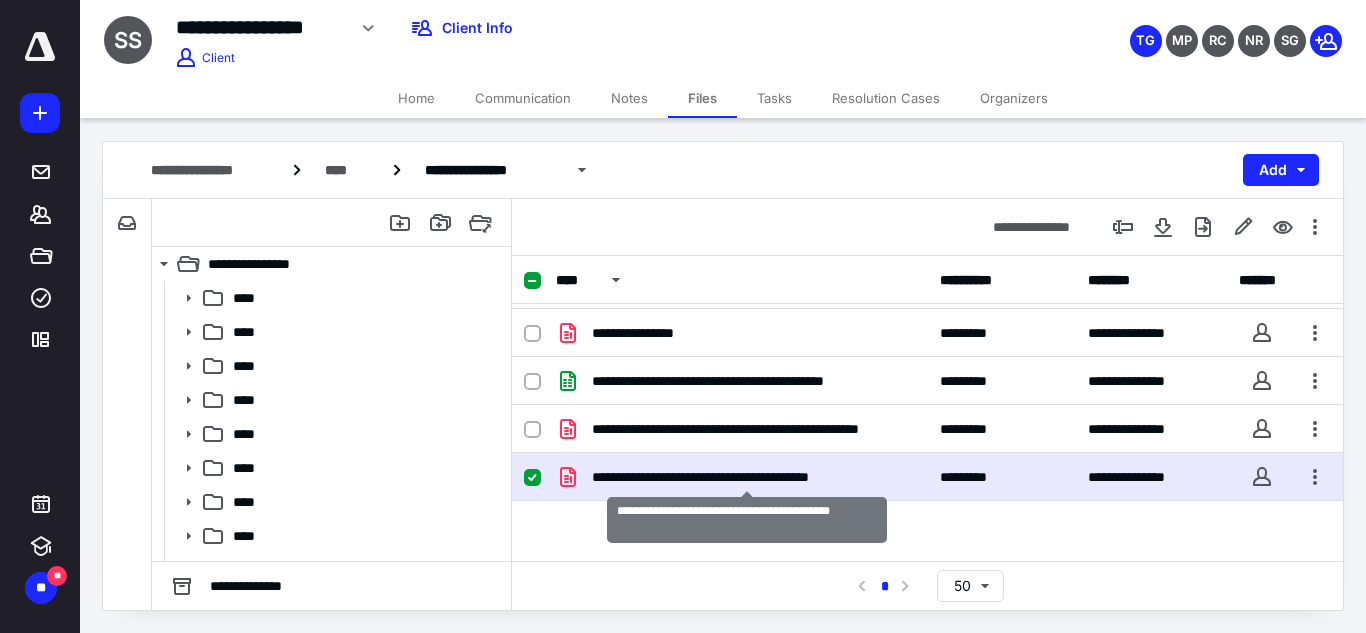 click on "**********" at bounding box center (747, 477) 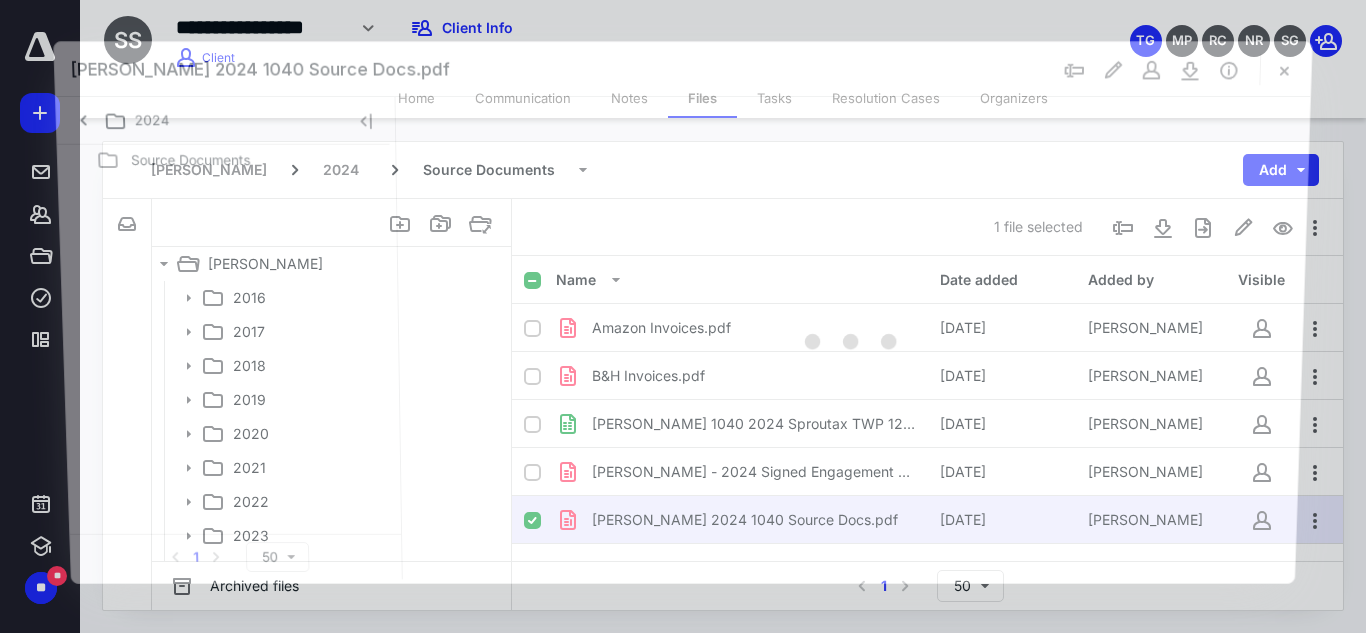 scroll, scrollTop: 43, scrollLeft: 0, axis: vertical 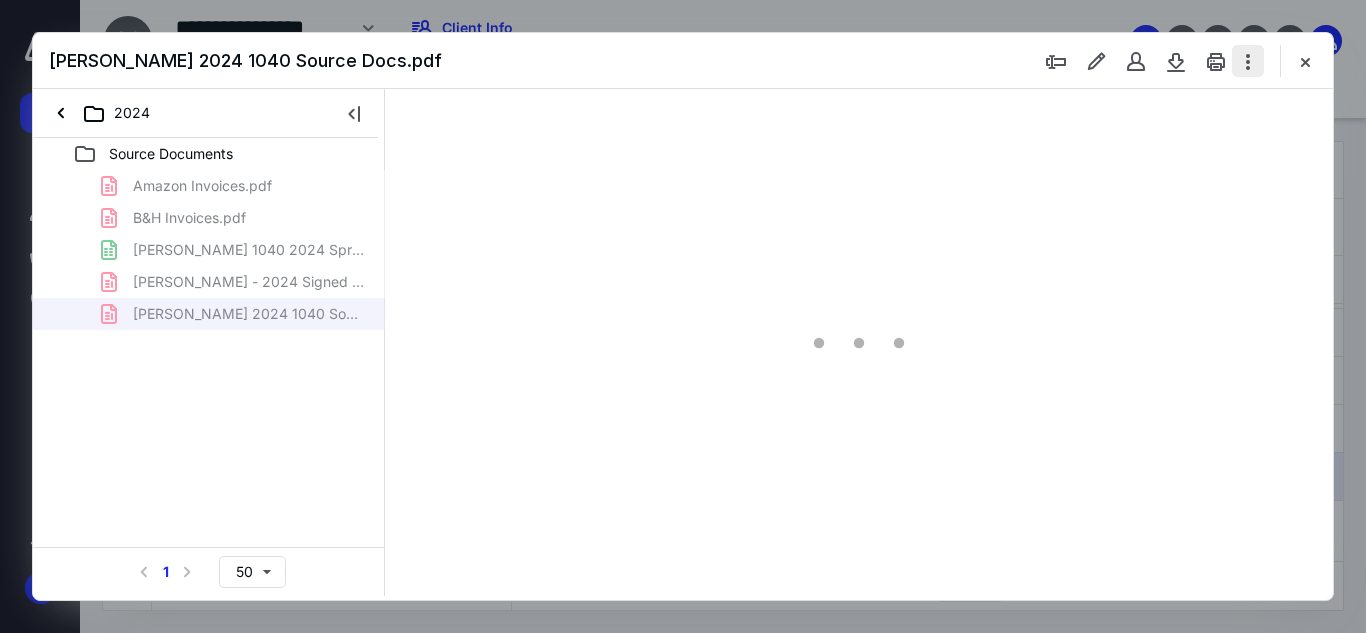 click at bounding box center [1248, 61] 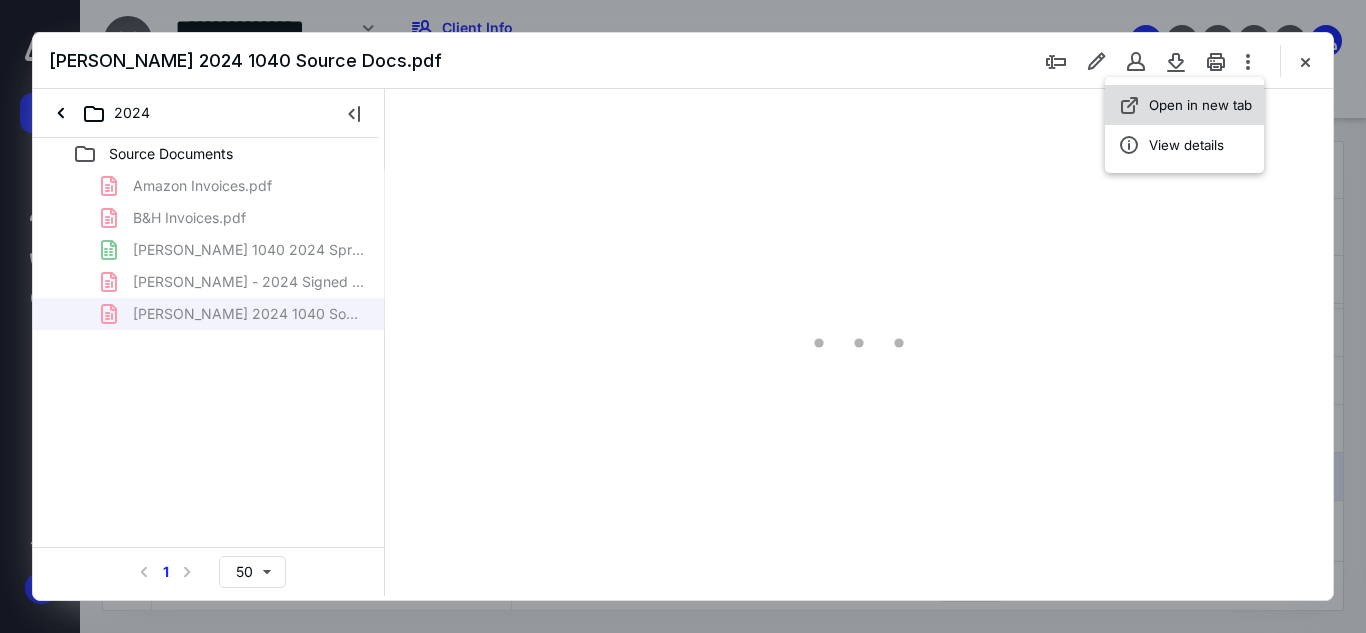 click on "Open in new tab" at bounding box center [1200, 105] 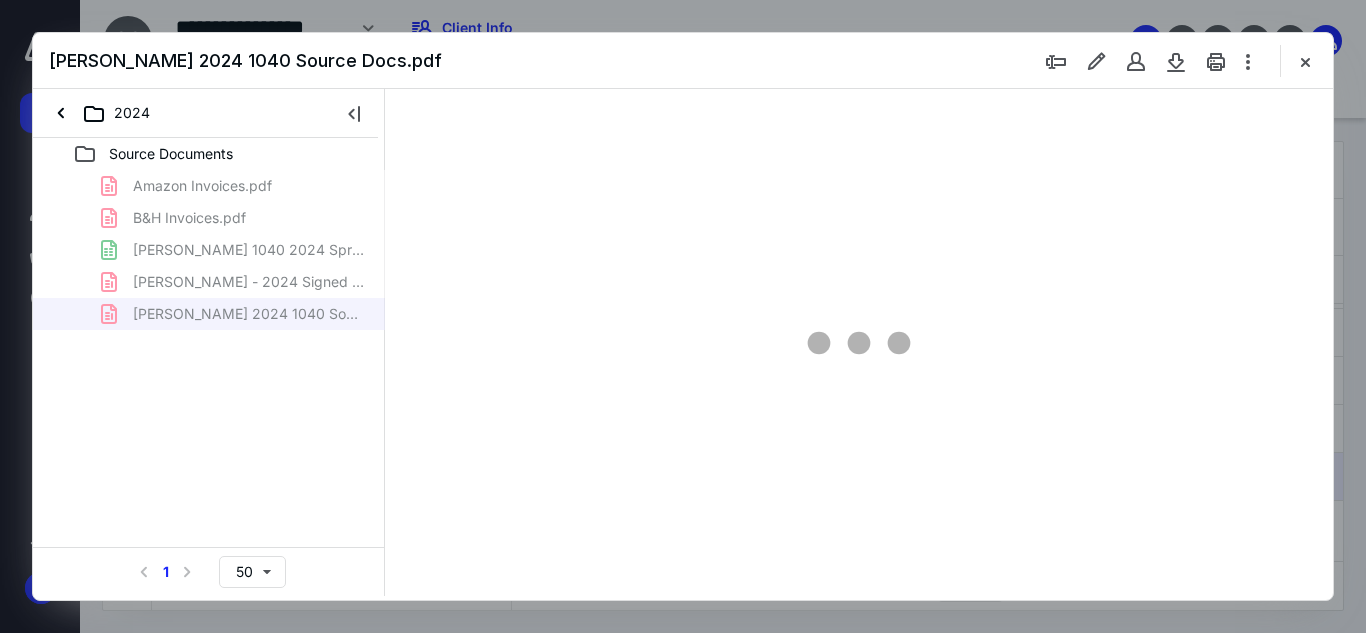 scroll, scrollTop: 0, scrollLeft: 0, axis: both 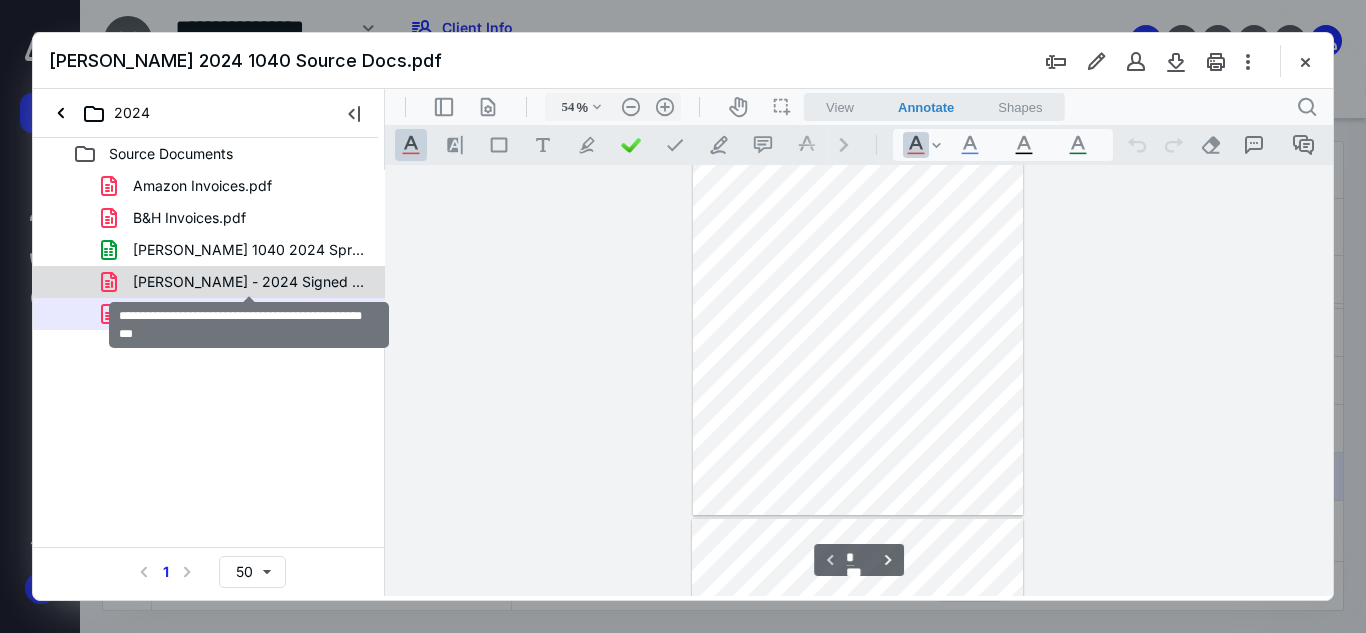 click on "[PERSON_NAME] - 2024 Signed Engagement Letter.pdf" at bounding box center [249, 282] 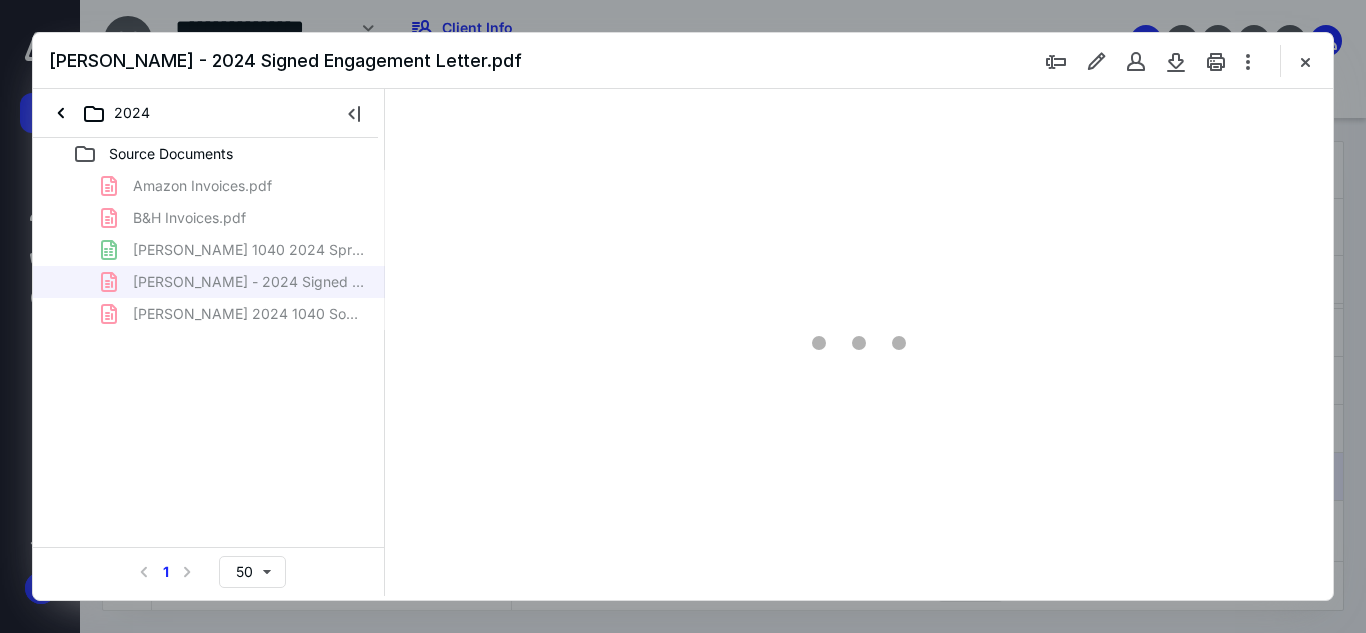 scroll, scrollTop: 78, scrollLeft: 0, axis: vertical 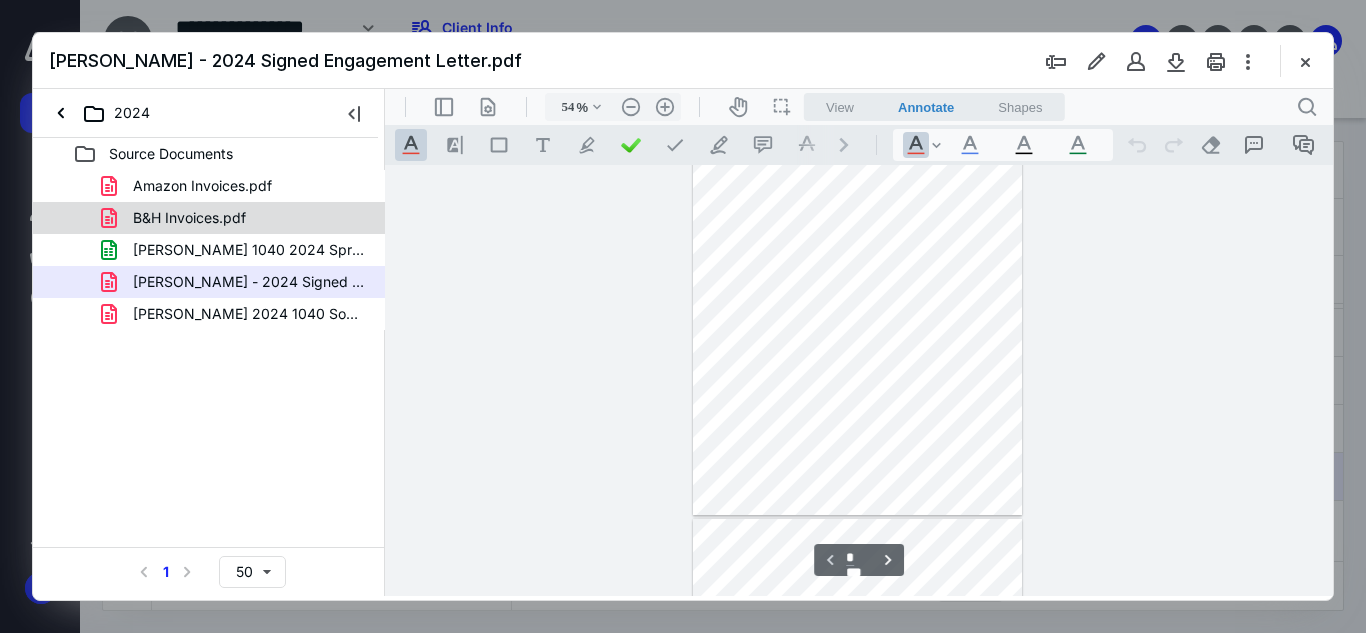 click on "B&H Invoices.pdf" at bounding box center [189, 218] 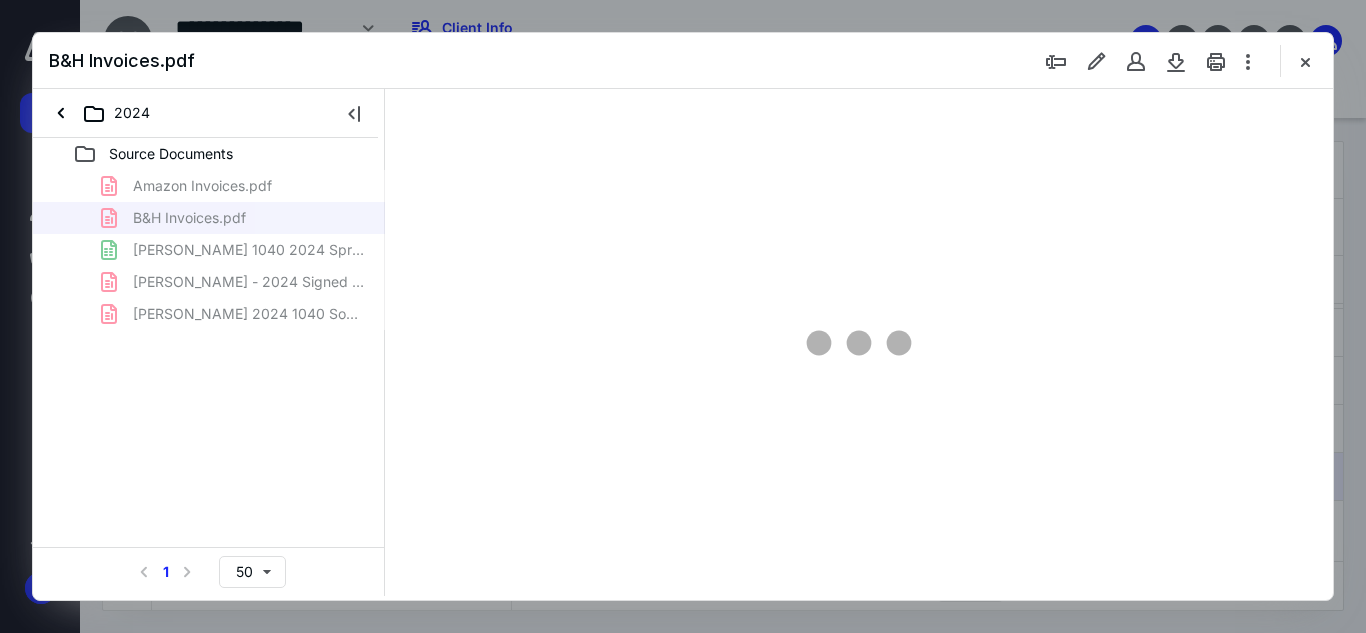 type on "54" 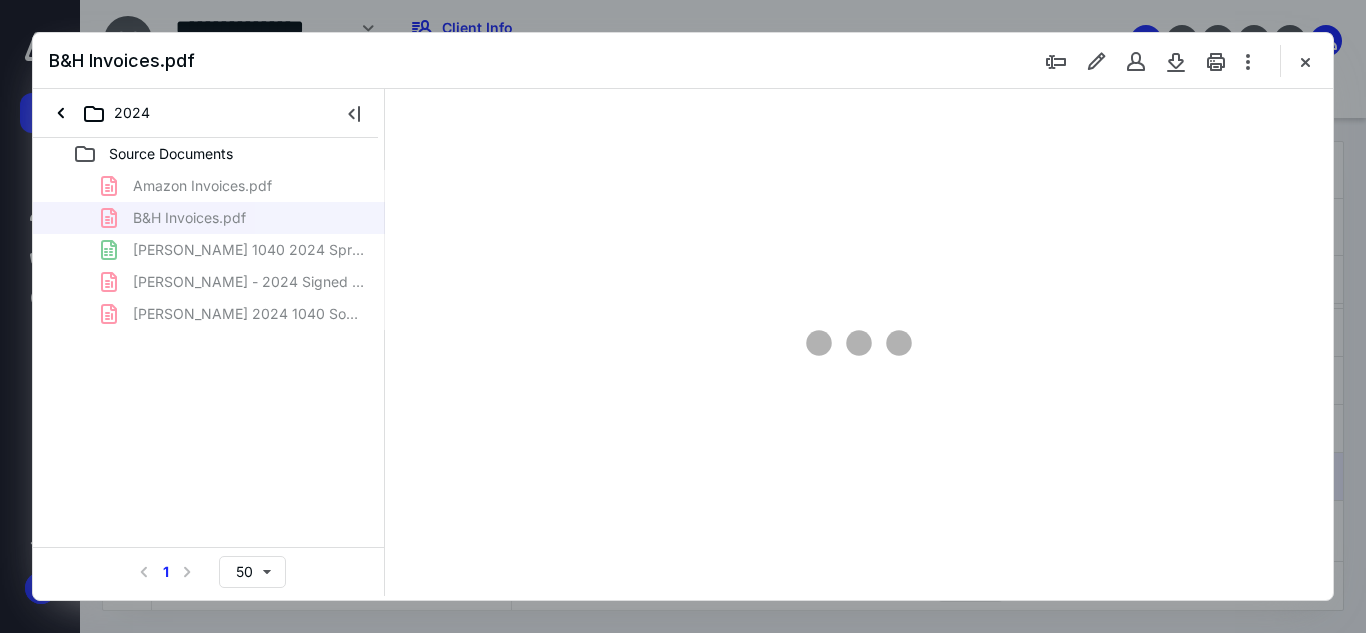 scroll, scrollTop: 78, scrollLeft: 0, axis: vertical 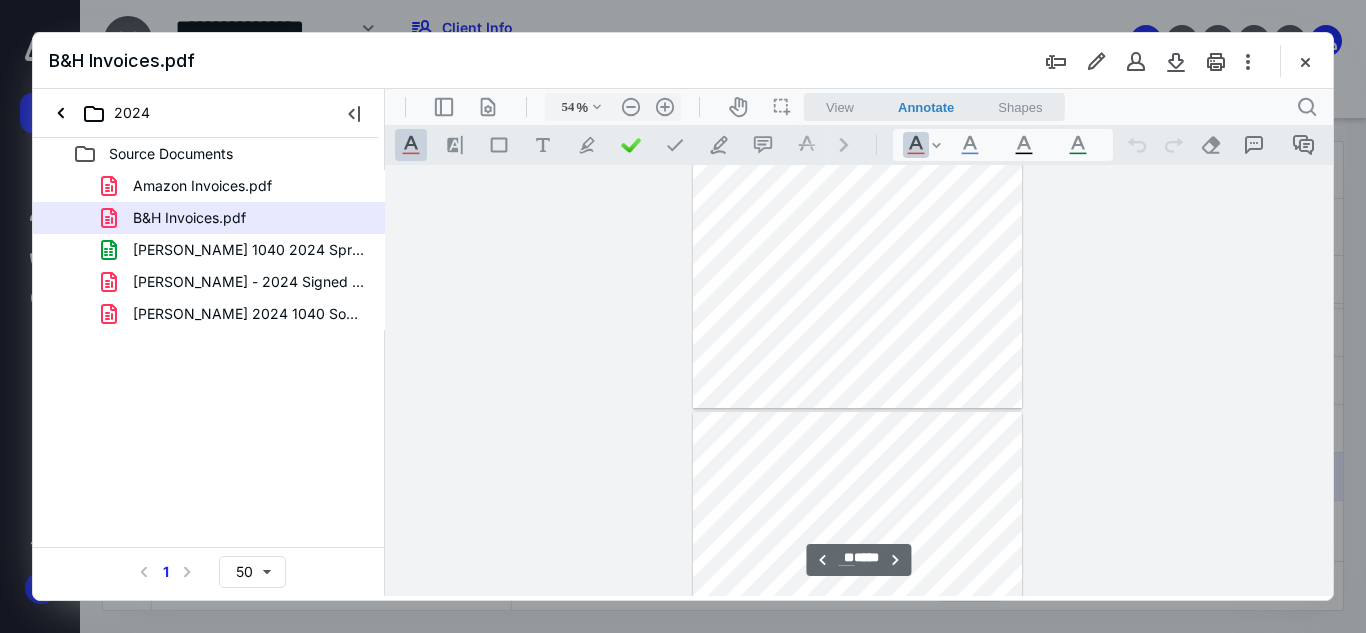 type on "**" 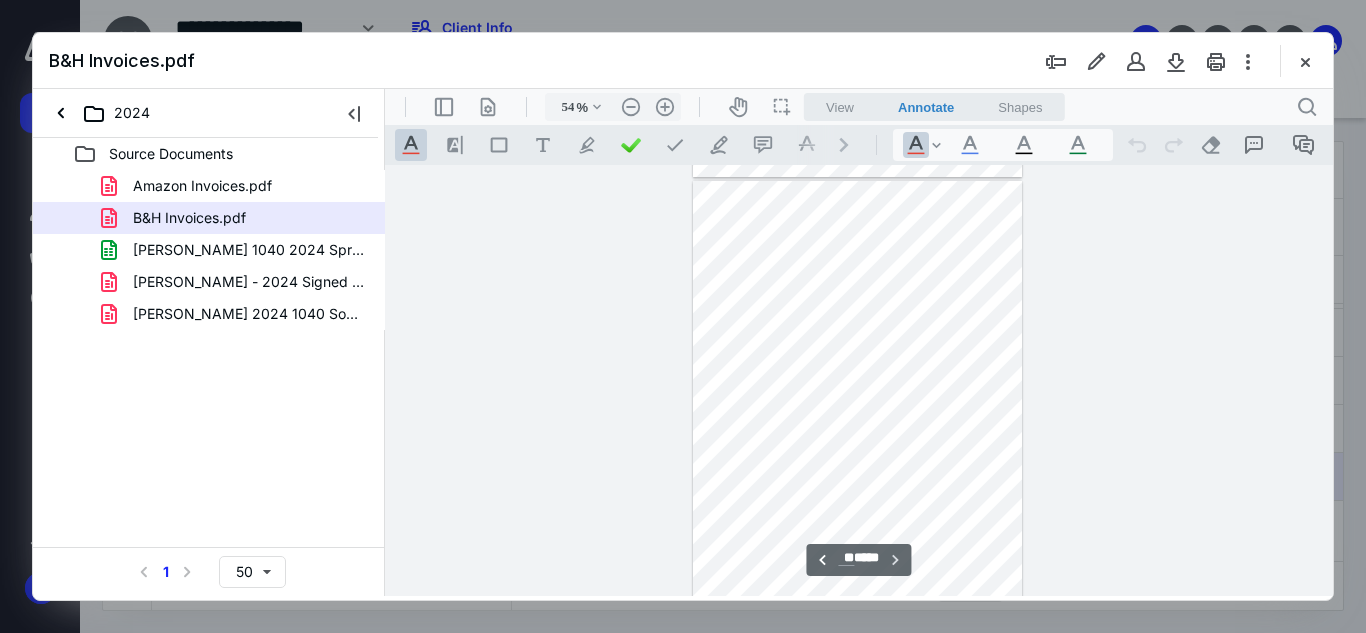 scroll, scrollTop: 6019, scrollLeft: 0, axis: vertical 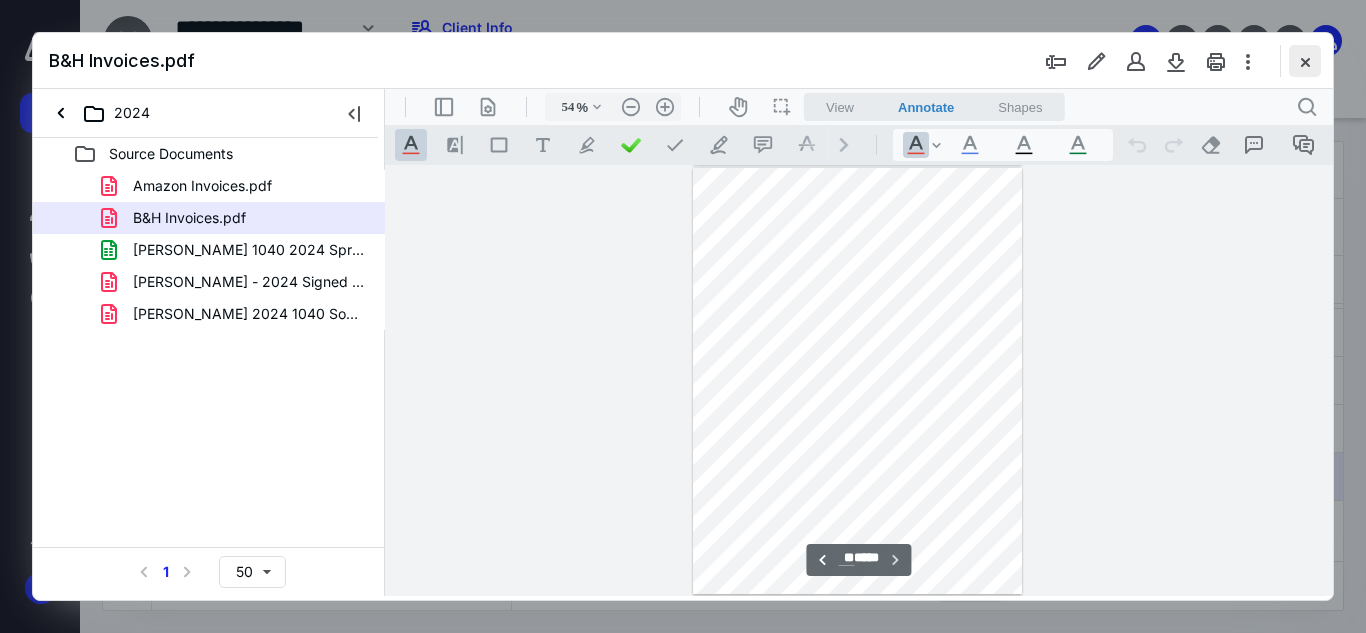 click at bounding box center (1305, 61) 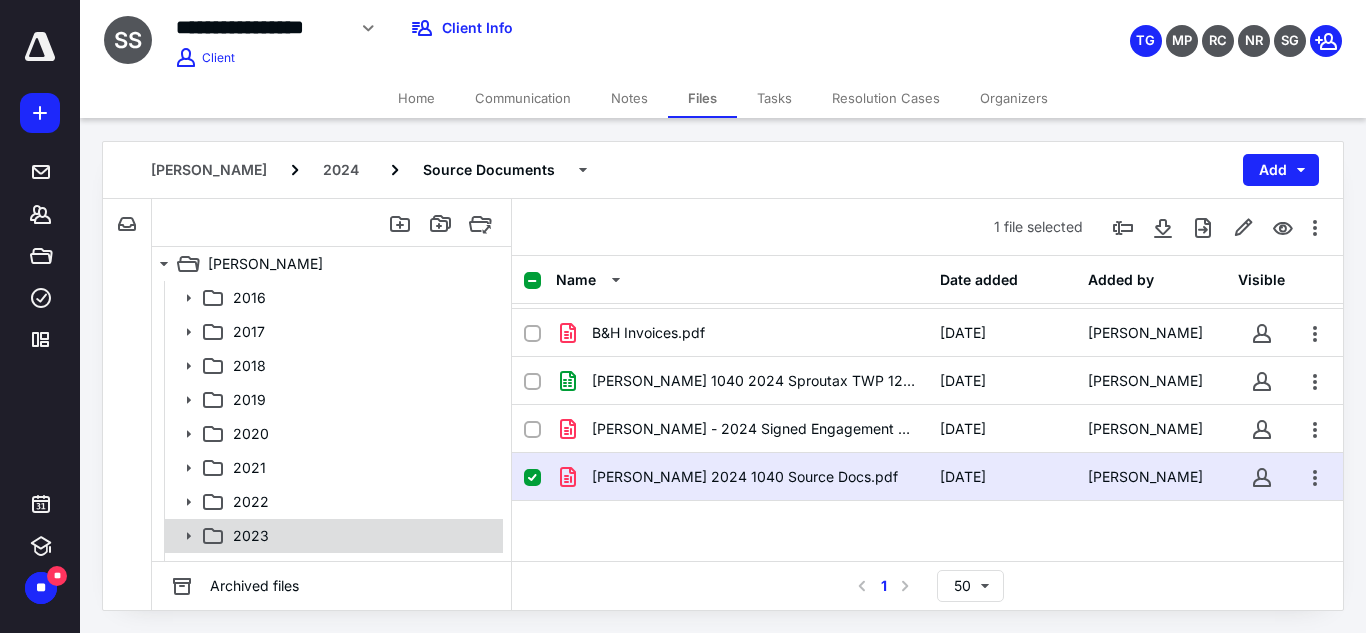 click on "2023" at bounding box center (362, 536) 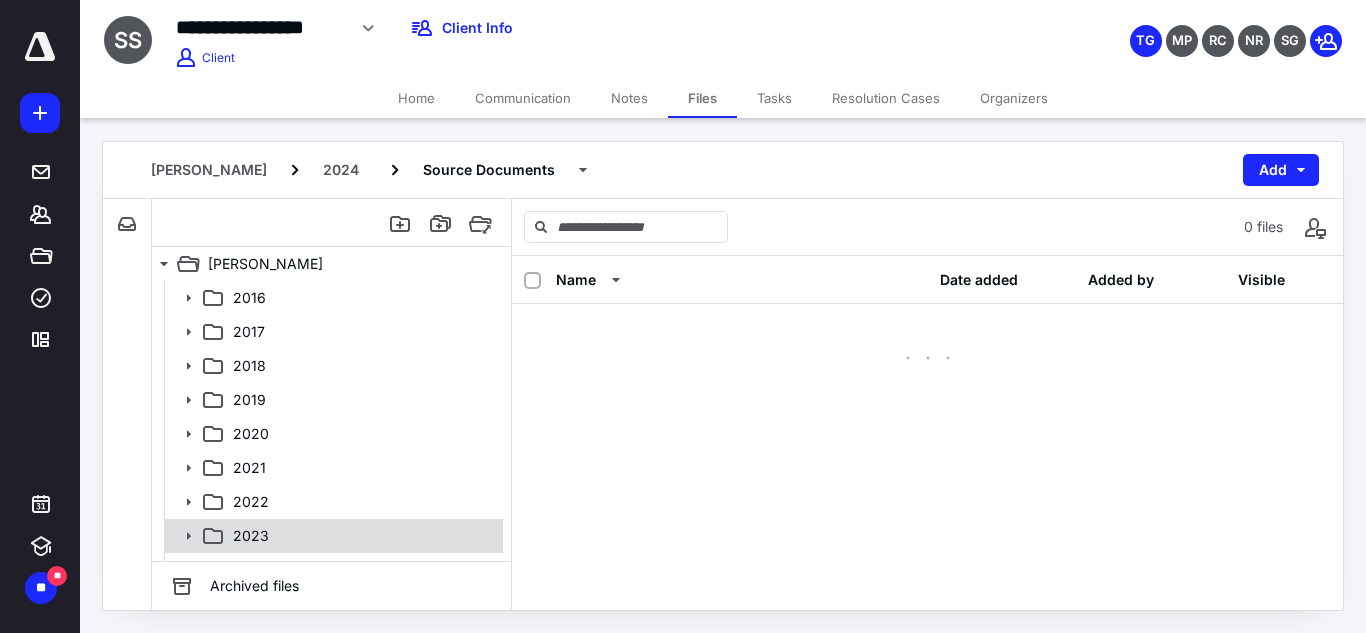 scroll, scrollTop: 0, scrollLeft: 0, axis: both 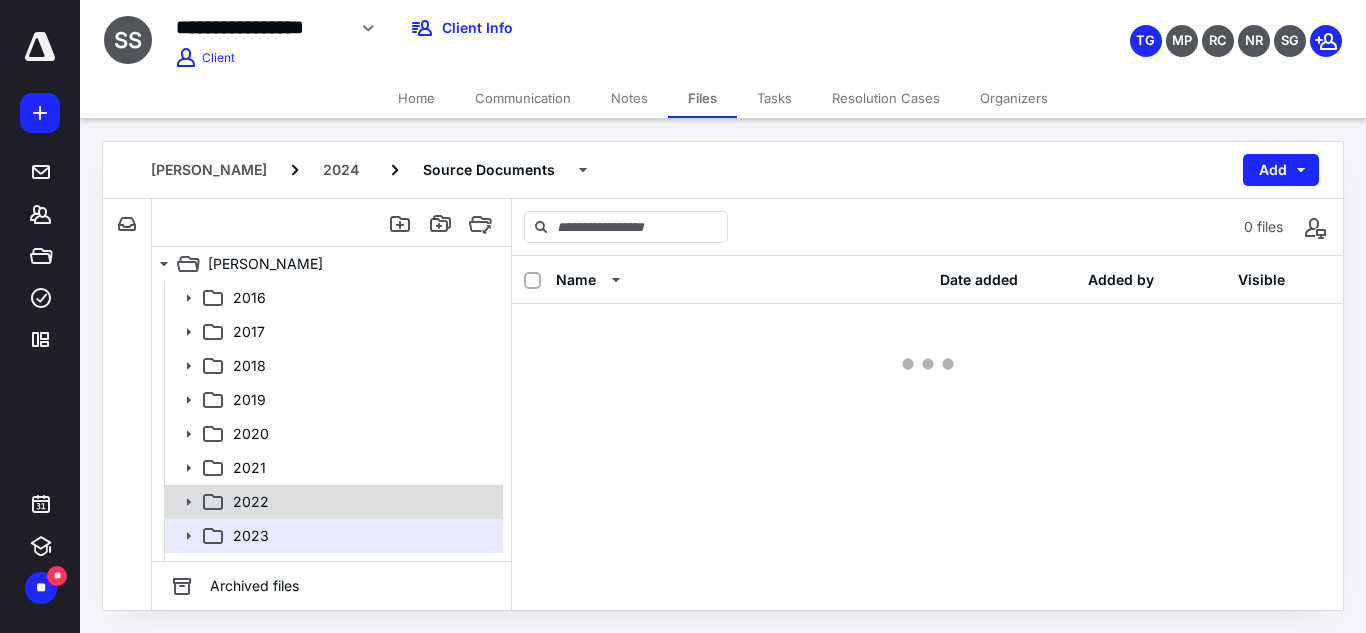 drag, startPoint x: 274, startPoint y: 528, endPoint x: 278, endPoint y: 508, distance: 20.396078 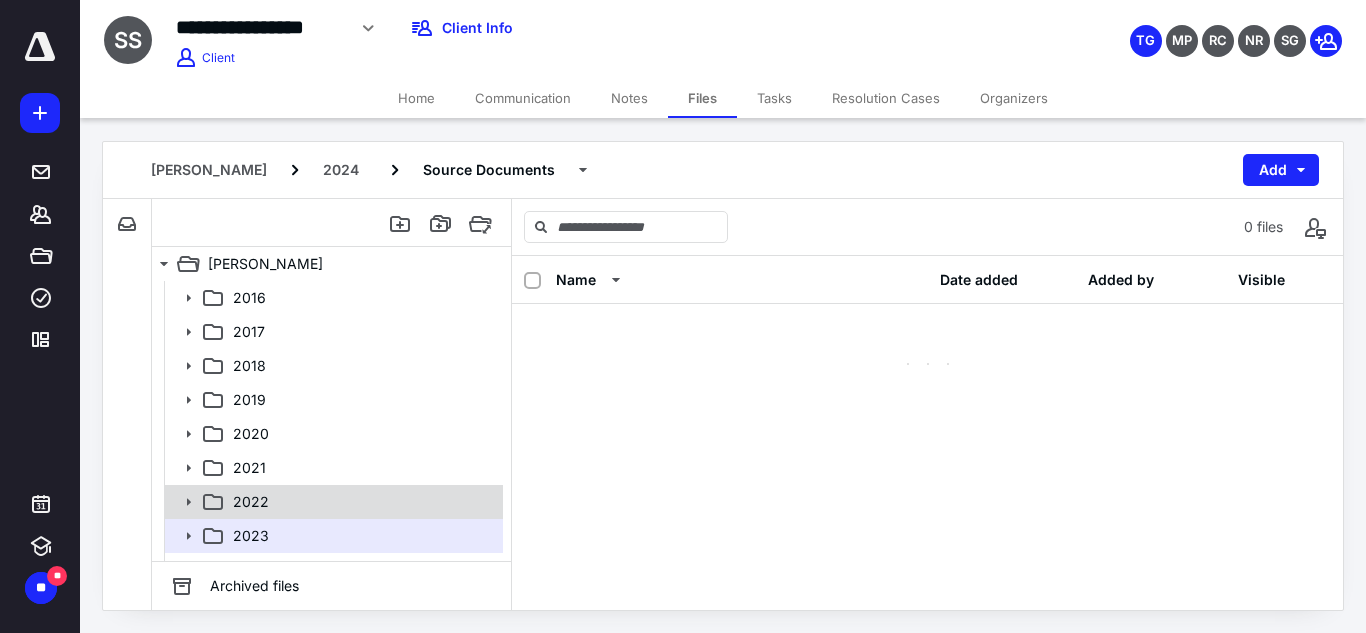 click on "2023" at bounding box center [362, 536] 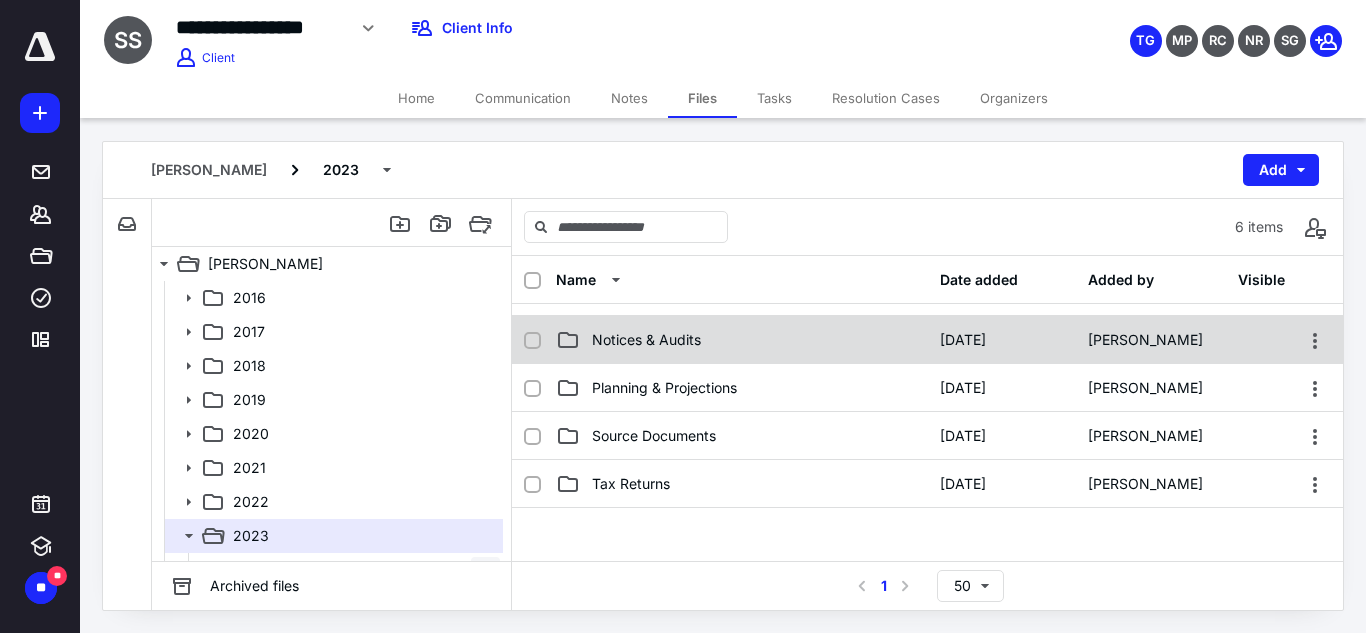 scroll, scrollTop: 200, scrollLeft: 0, axis: vertical 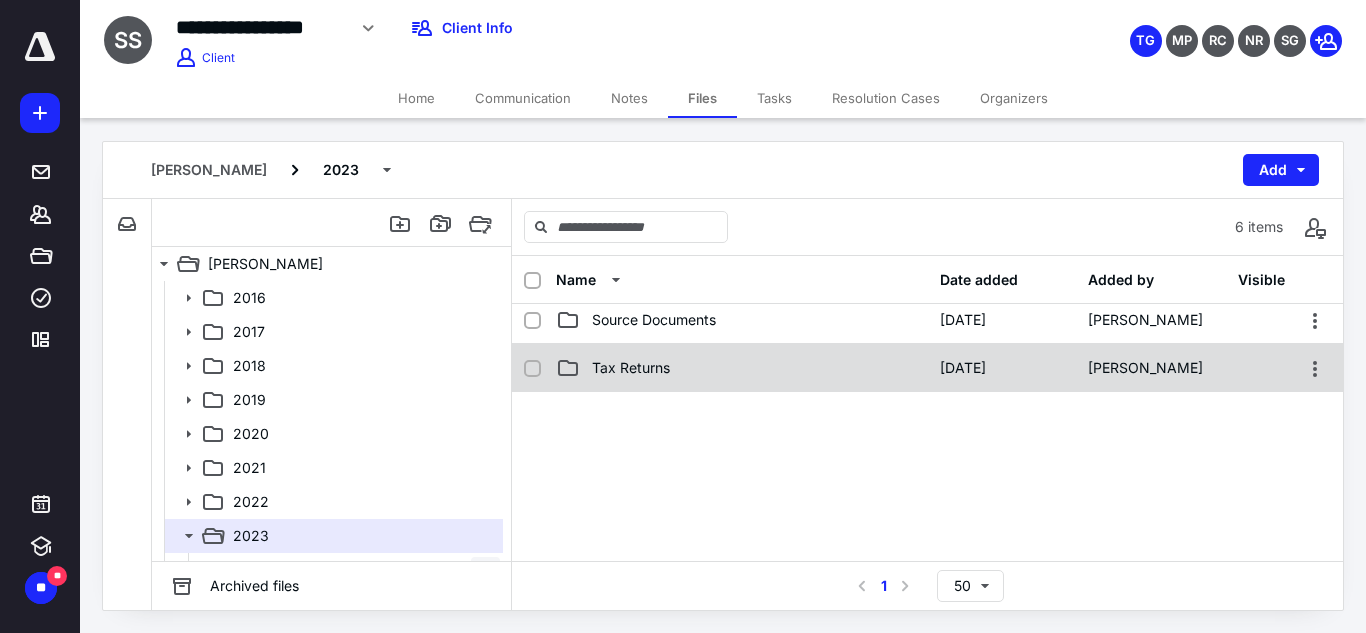 click on "Tax Returns" at bounding box center (742, 368) 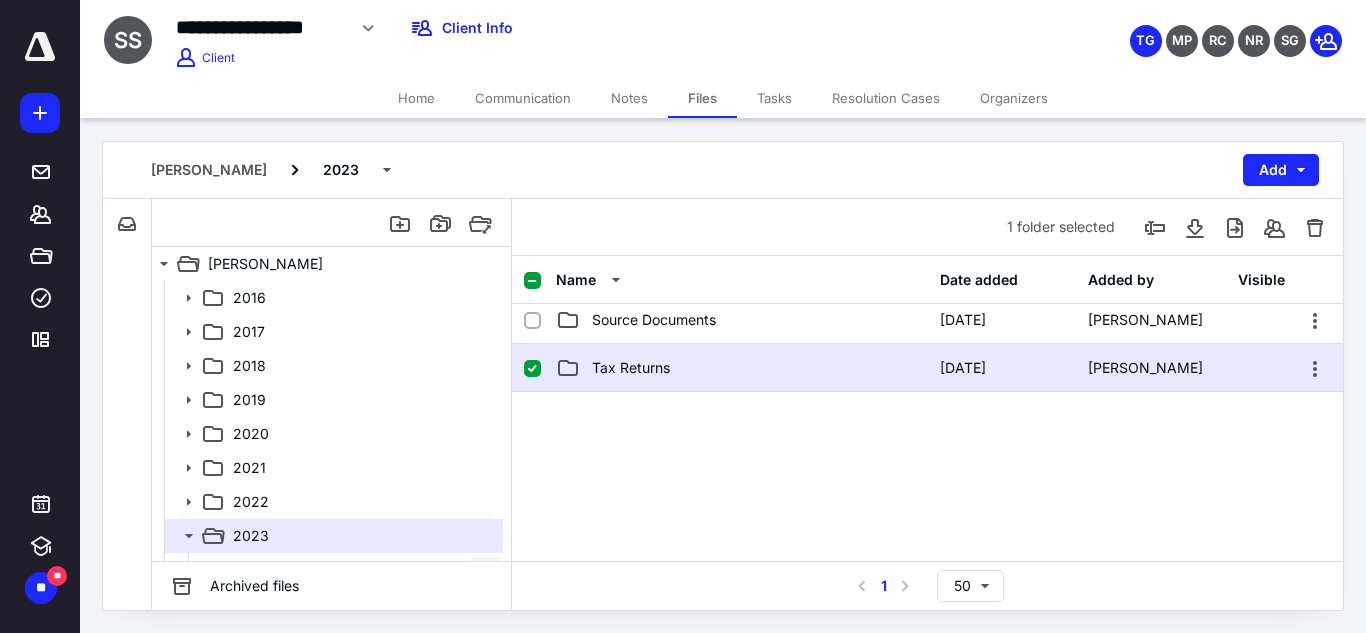 click on "Tax Returns" at bounding box center (742, 368) 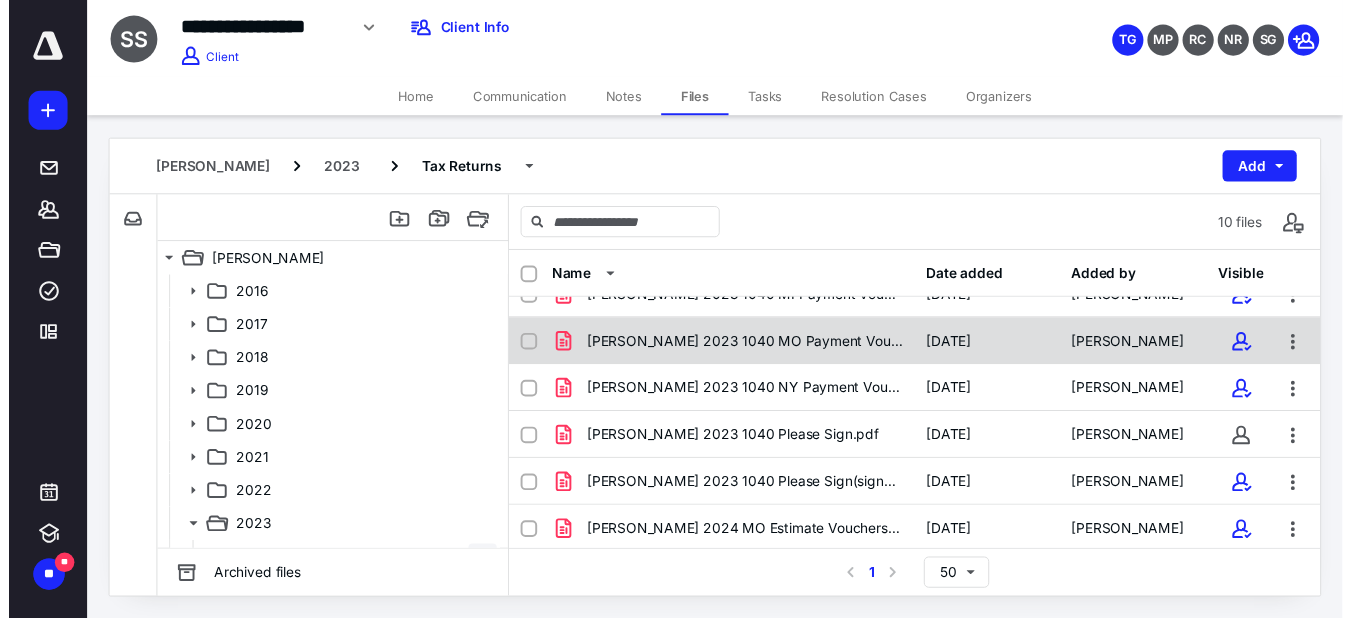 scroll, scrollTop: 223, scrollLeft: 0, axis: vertical 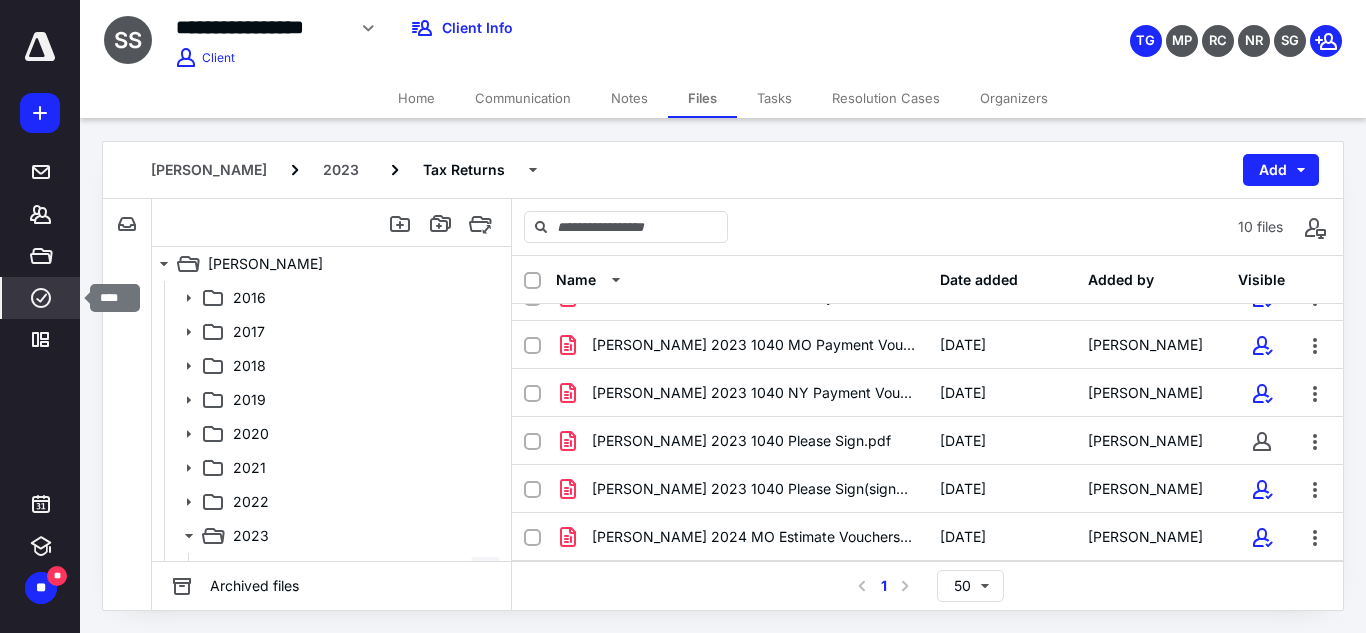 drag, startPoint x: 48, startPoint y: 303, endPoint x: 53, endPoint y: 286, distance: 17.720045 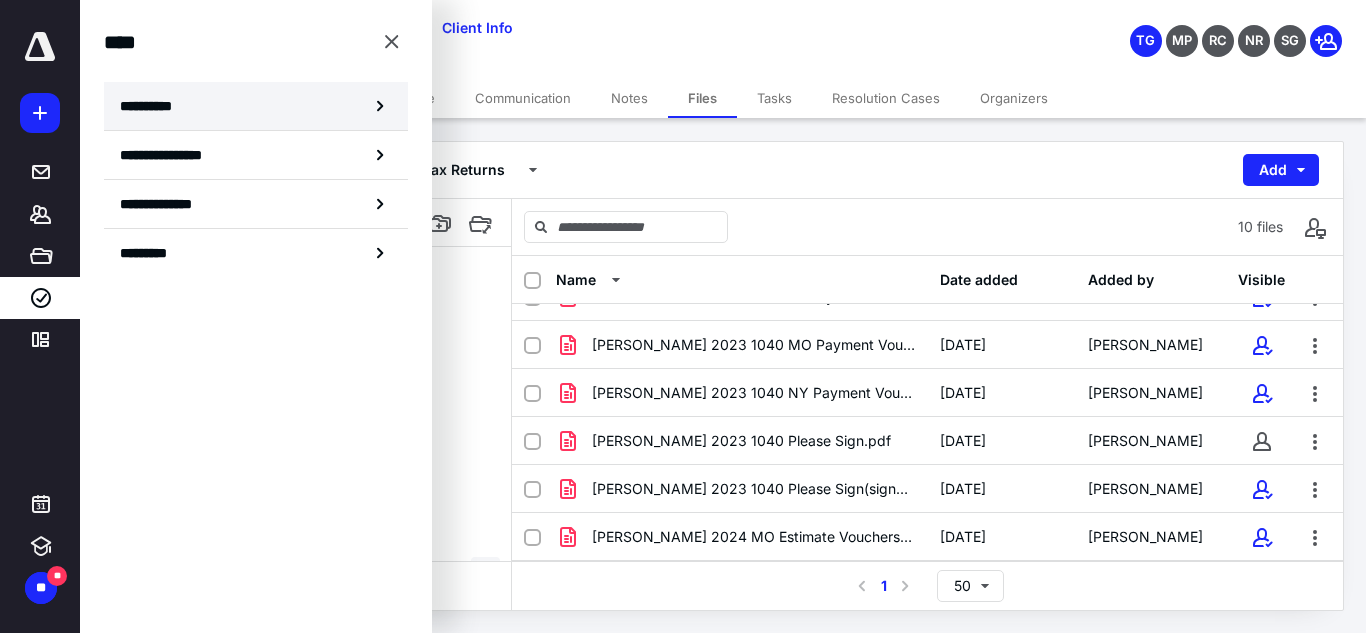 click on "**********" at bounding box center [256, 106] 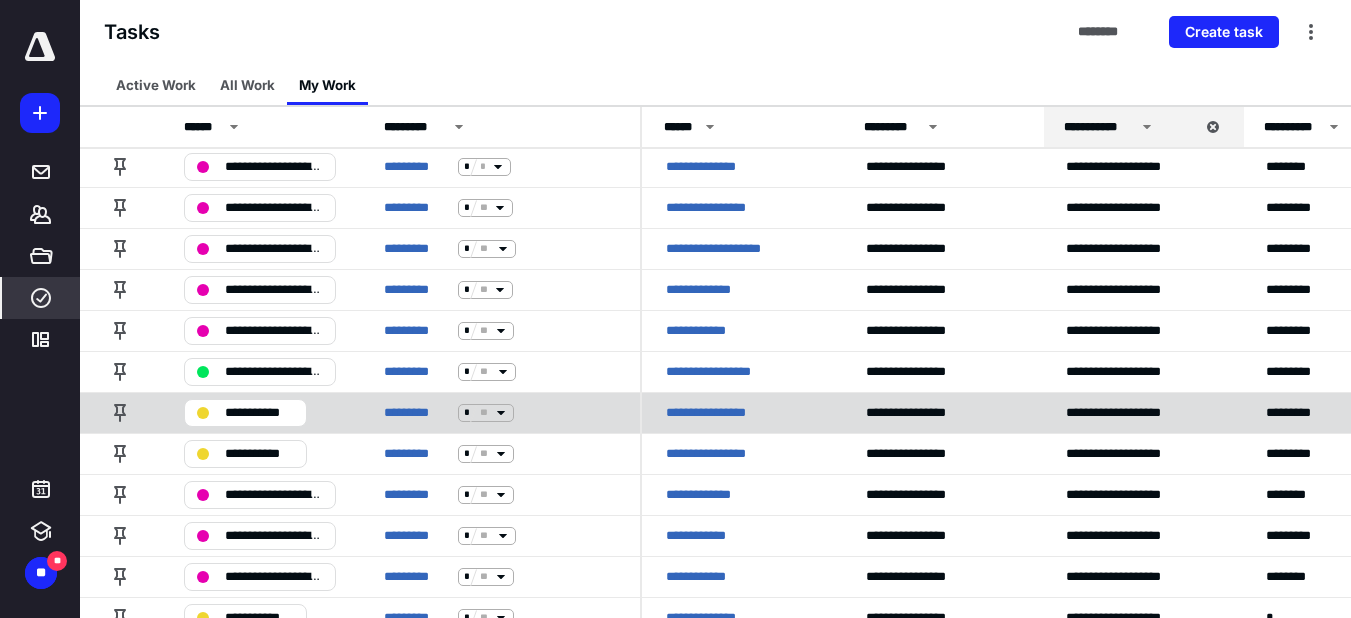 scroll, scrollTop: 386, scrollLeft: 0, axis: vertical 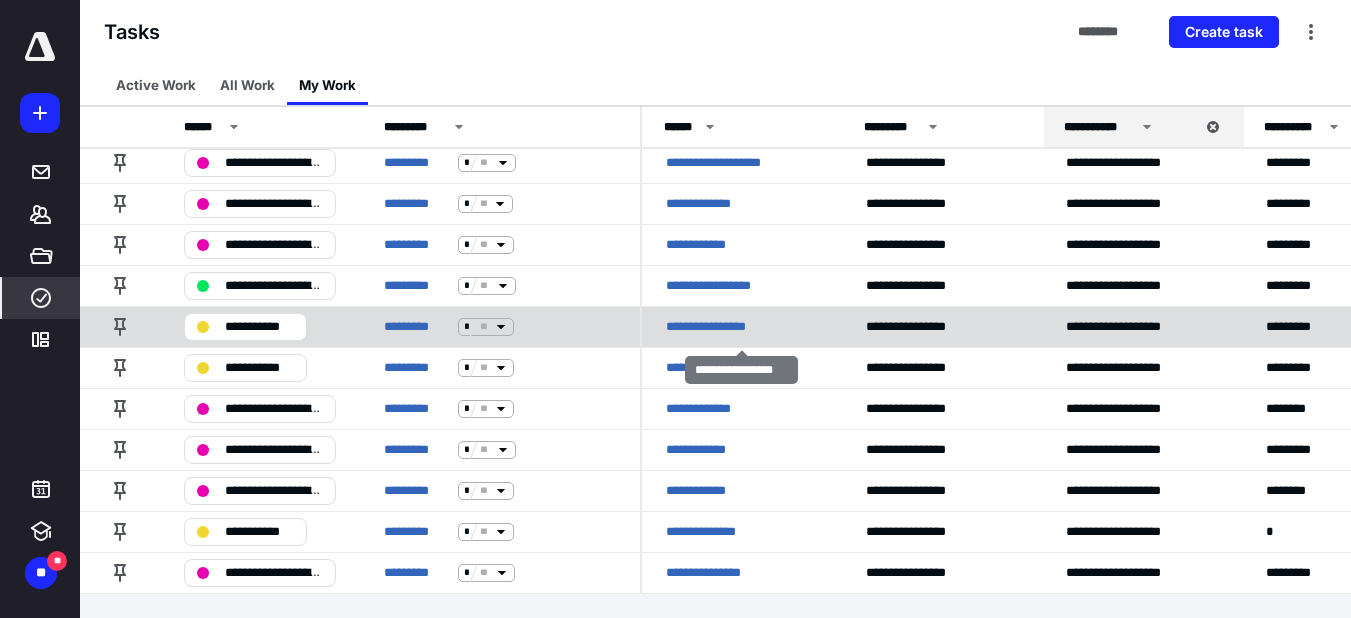 click on "**********" at bounding box center (716, 327) 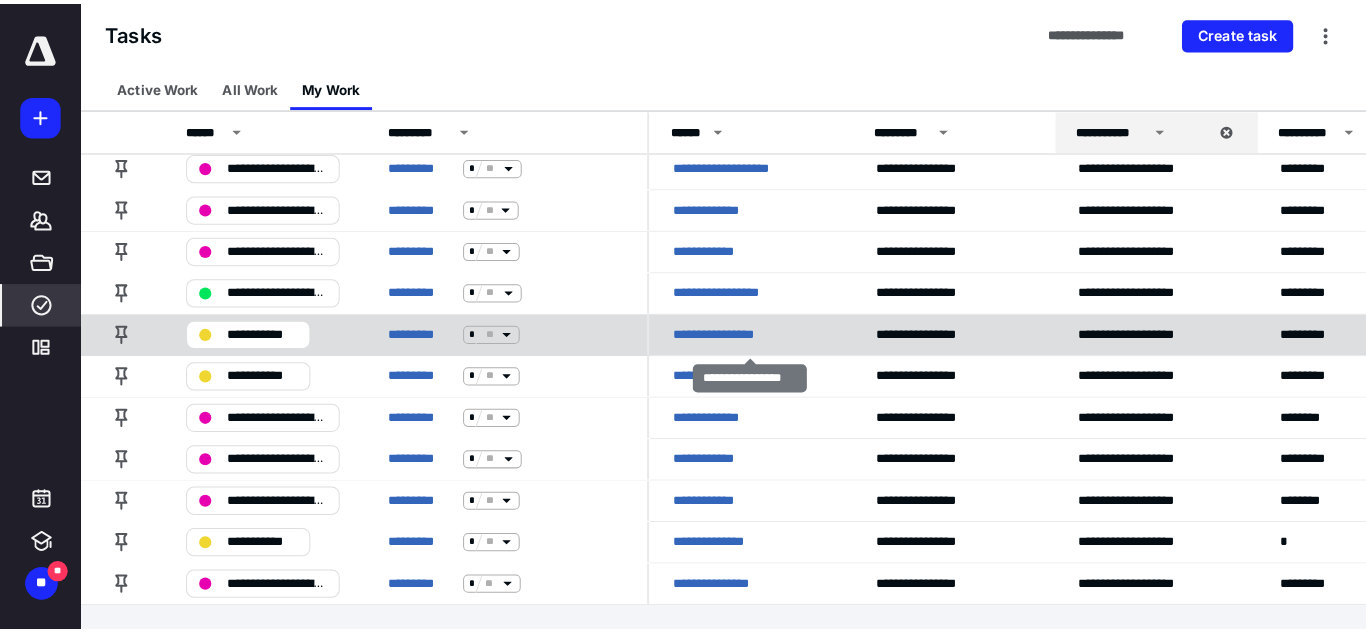 scroll, scrollTop: 0, scrollLeft: 0, axis: both 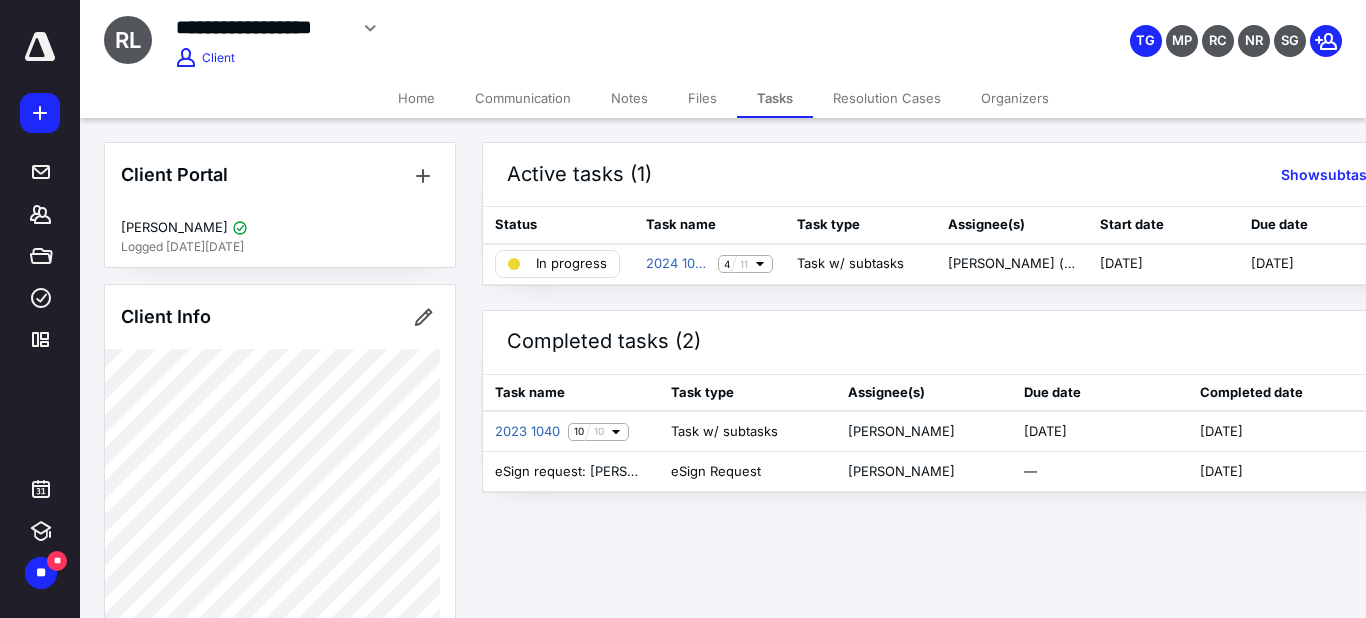 click on "Files" at bounding box center (702, 98) 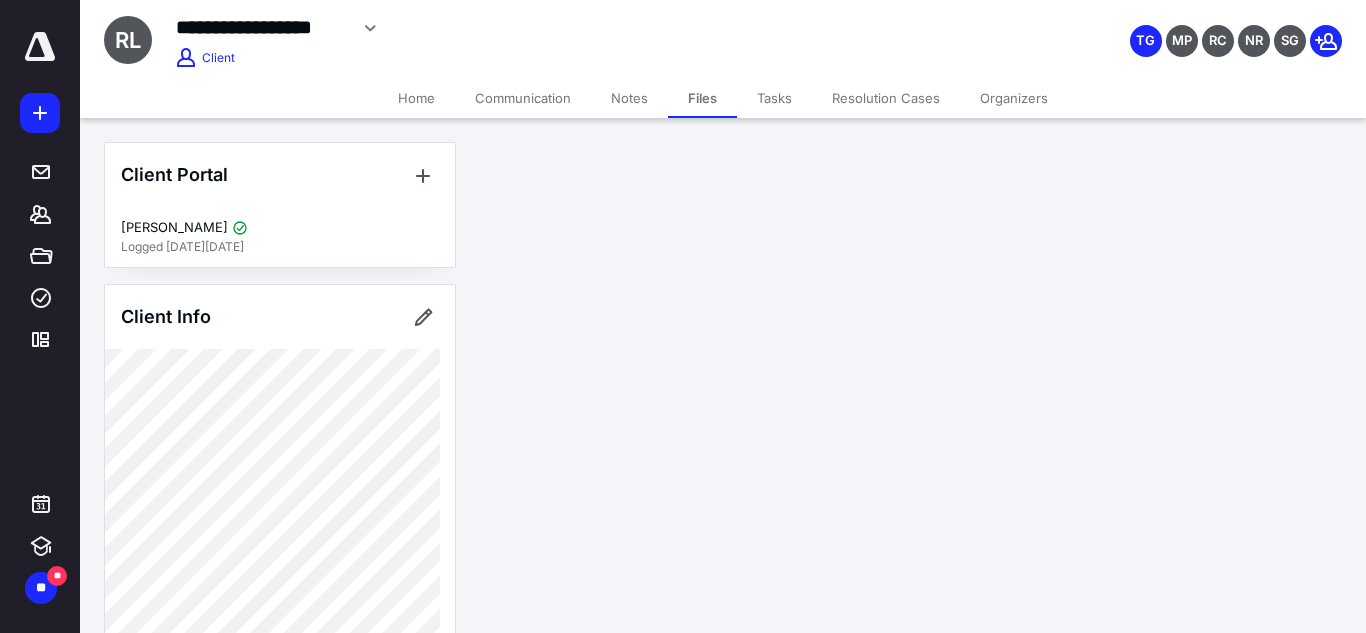 click on "Files" at bounding box center (702, 98) 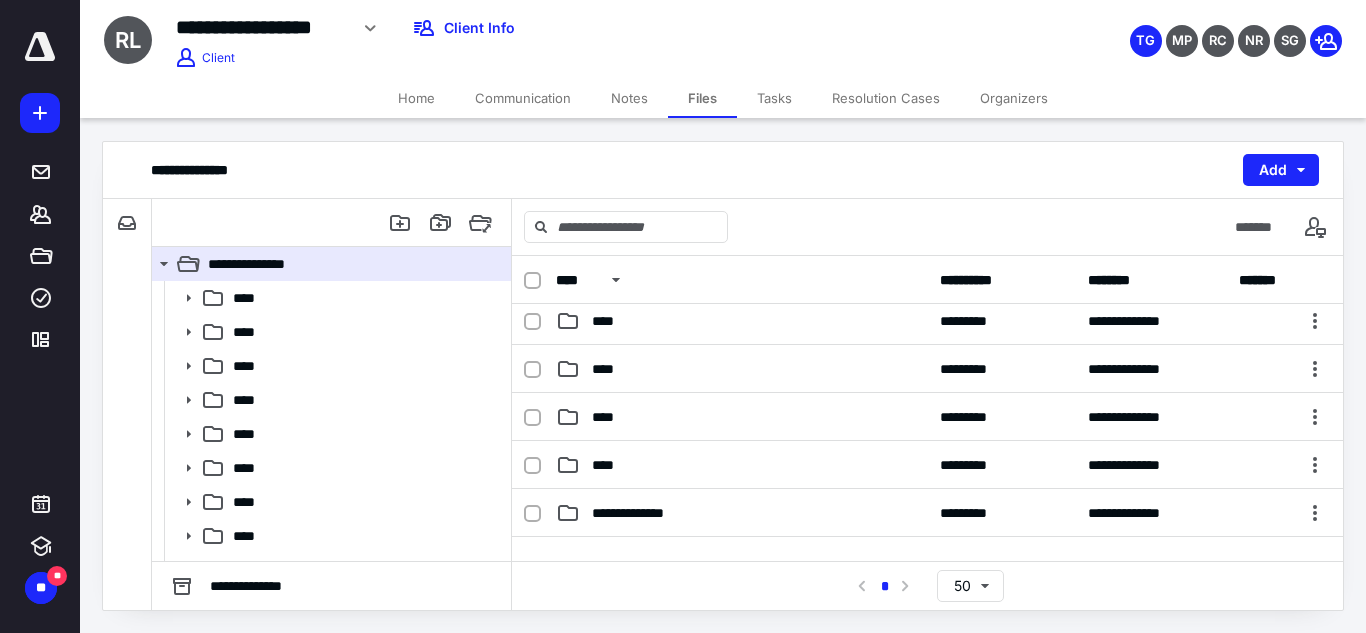 scroll, scrollTop: 200, scrollLeft: 0, axis: vertical 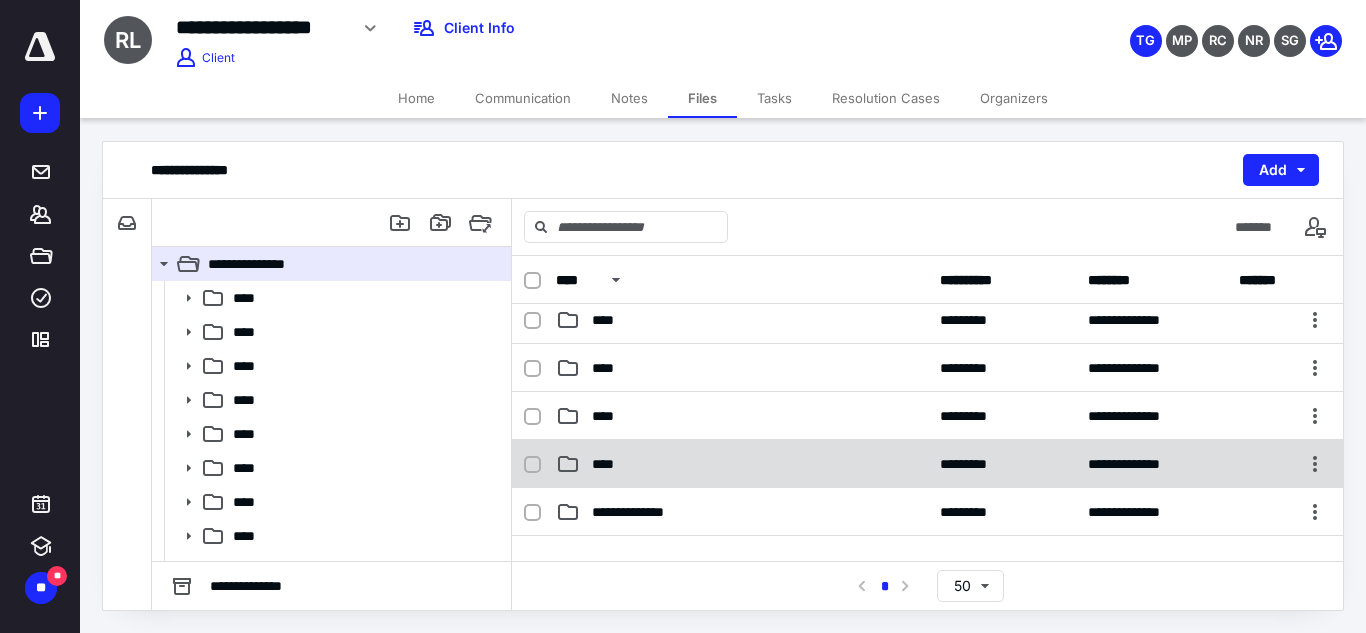 click on "****" at bounding box center [742, 464] 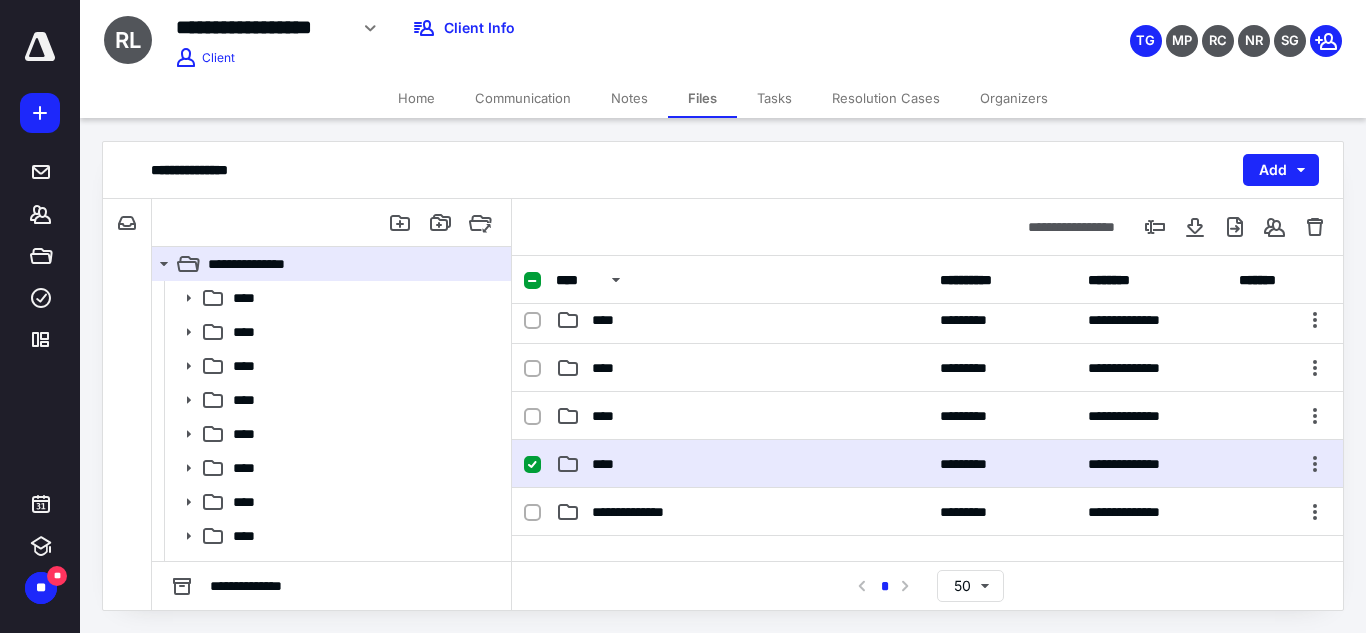 checkbox on "true" 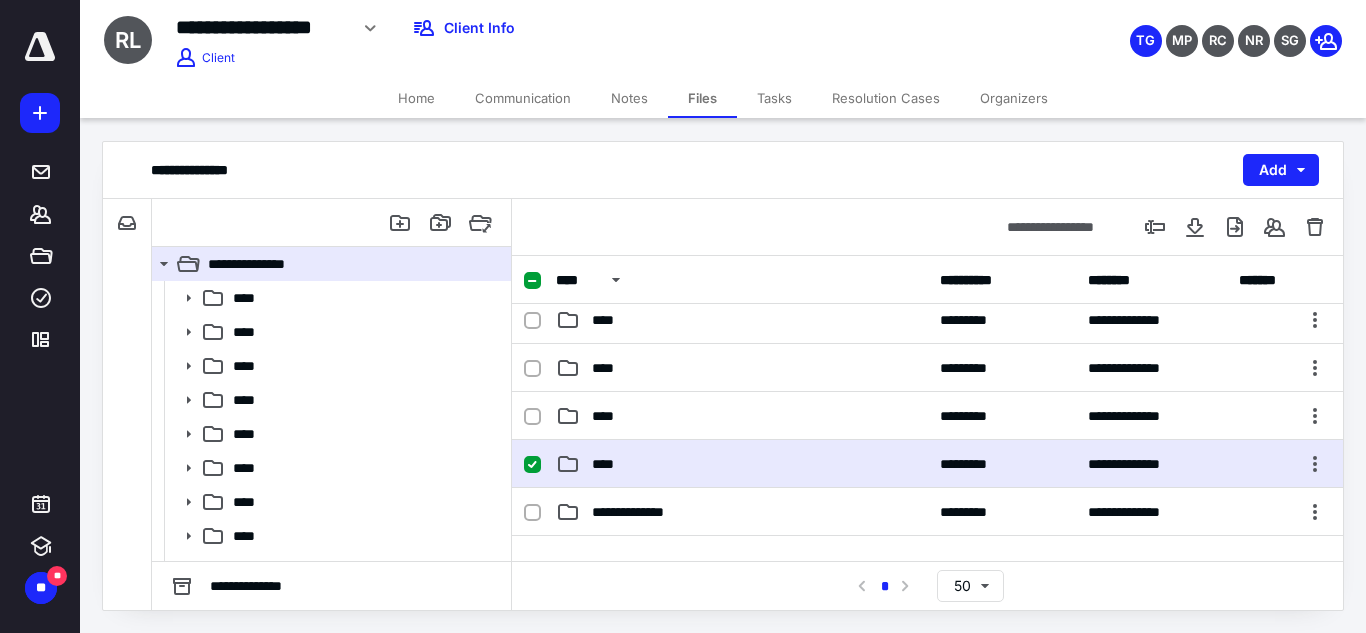click on "****" at bounding box center [742, 464] 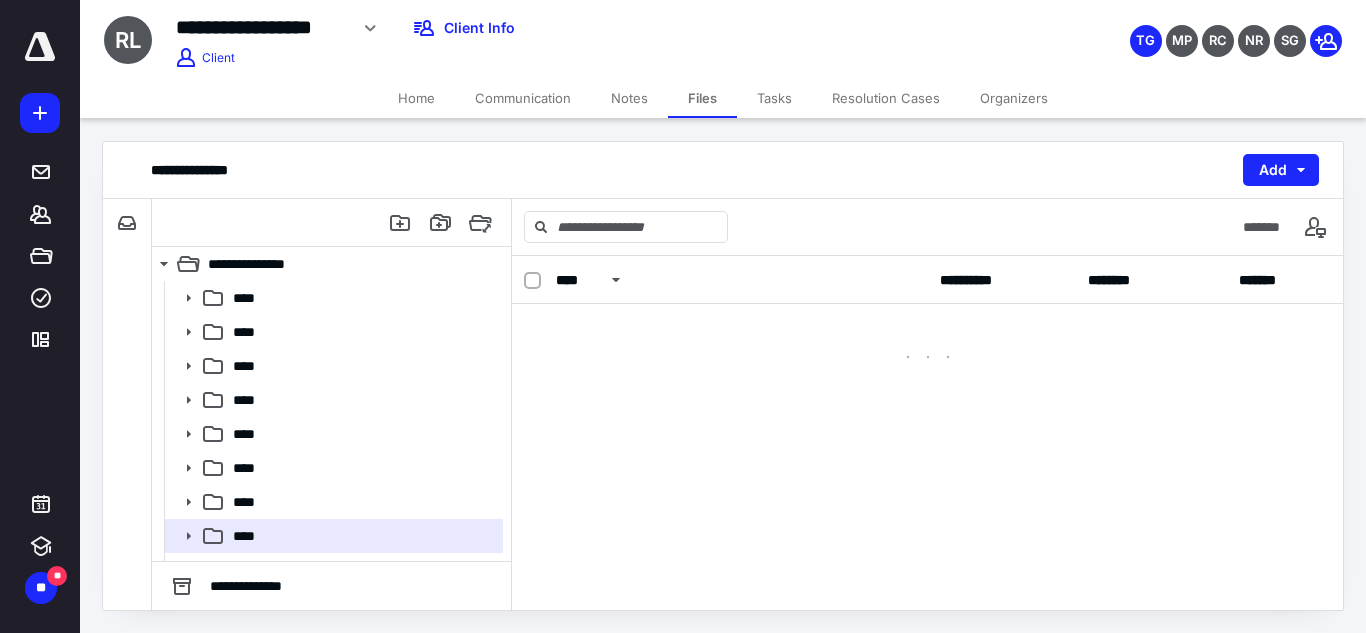 scroll, scrollTop: 0, scrollLeft: 0, axis: both 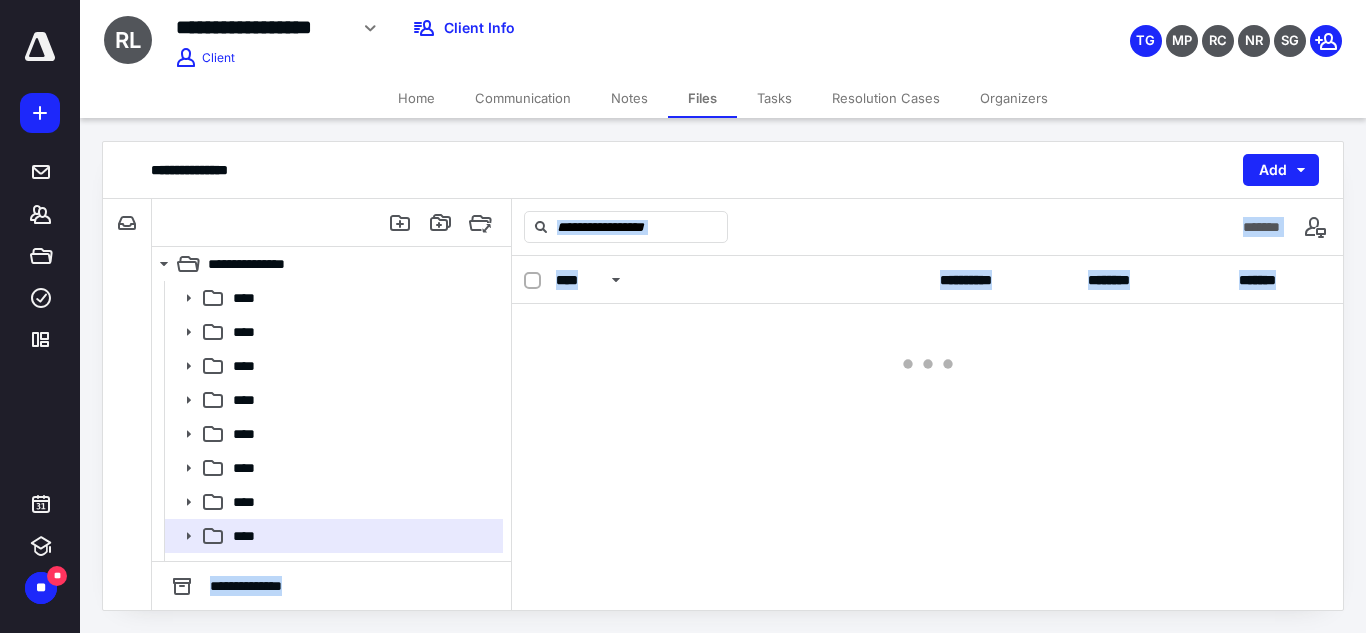 click on "**********" at bounding box center [927, 433] 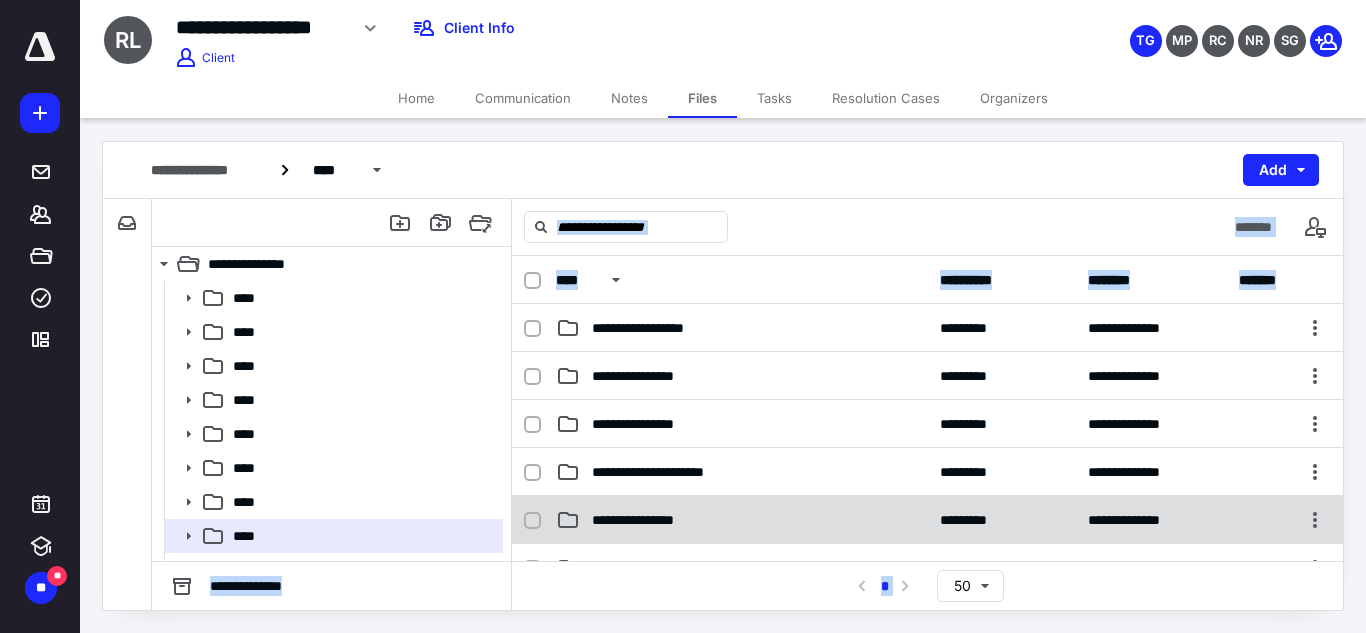 click on "**********" at bounding box center [655, 520] 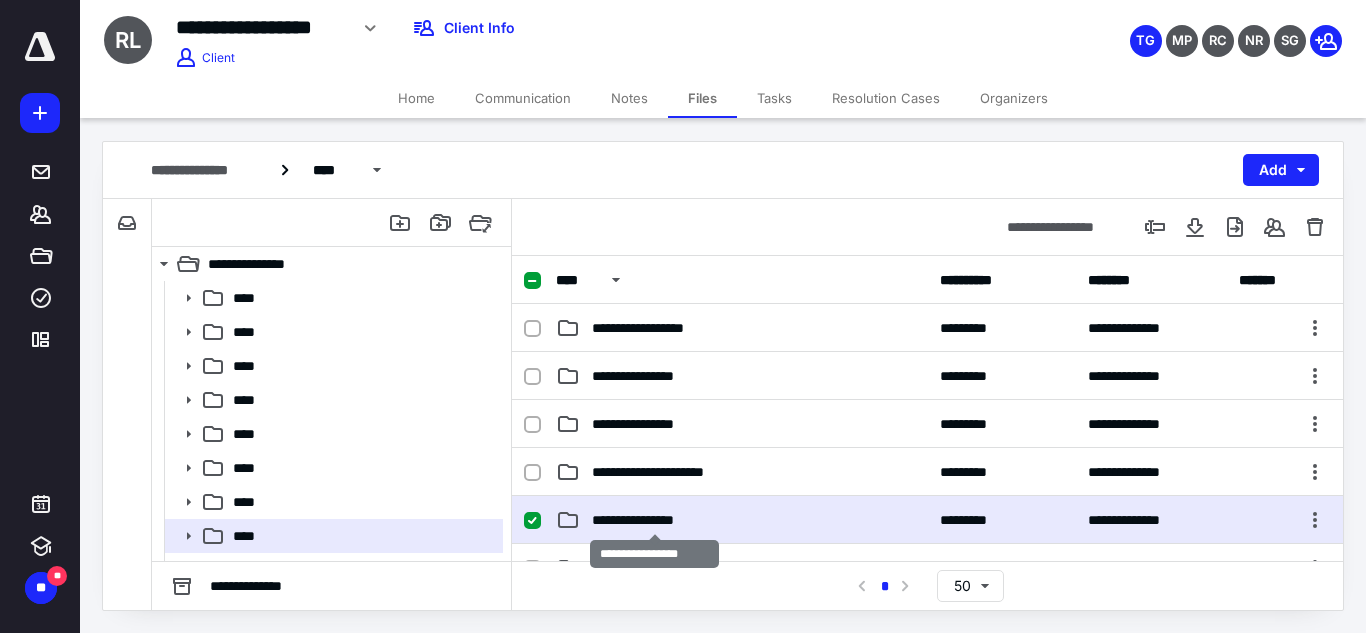 click on "**********" at bounding box center [655, 520] 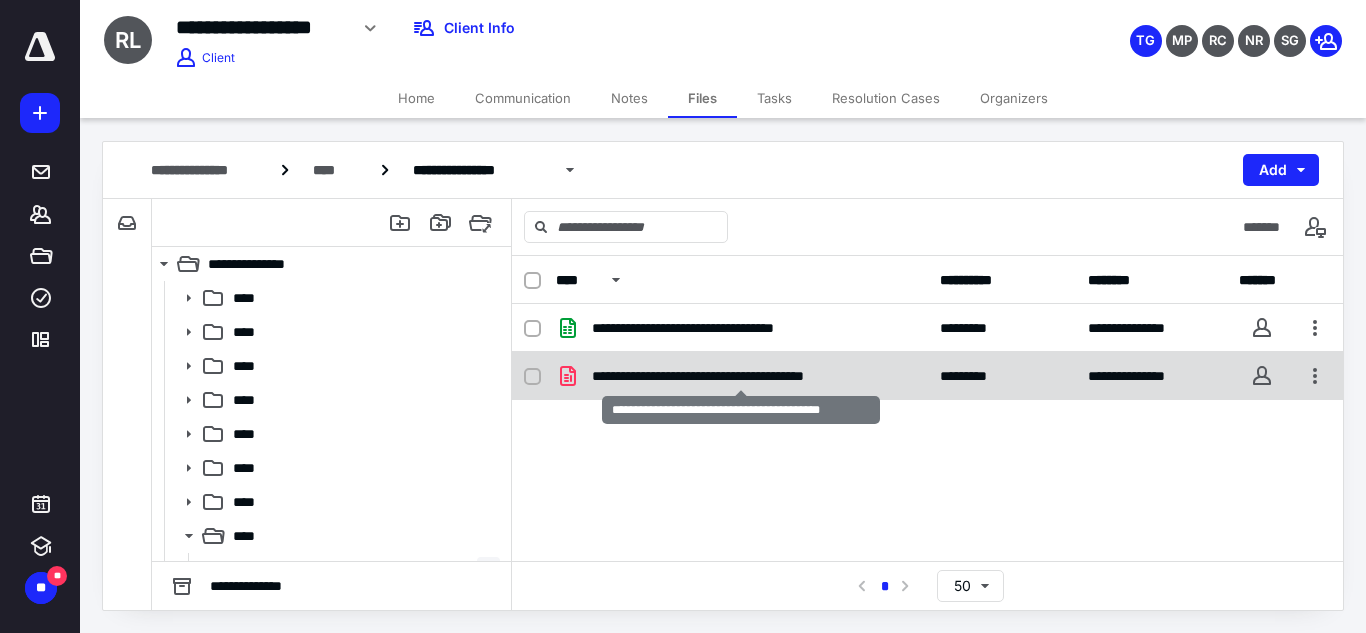 click on "**********" at bounding box center (741, 376) 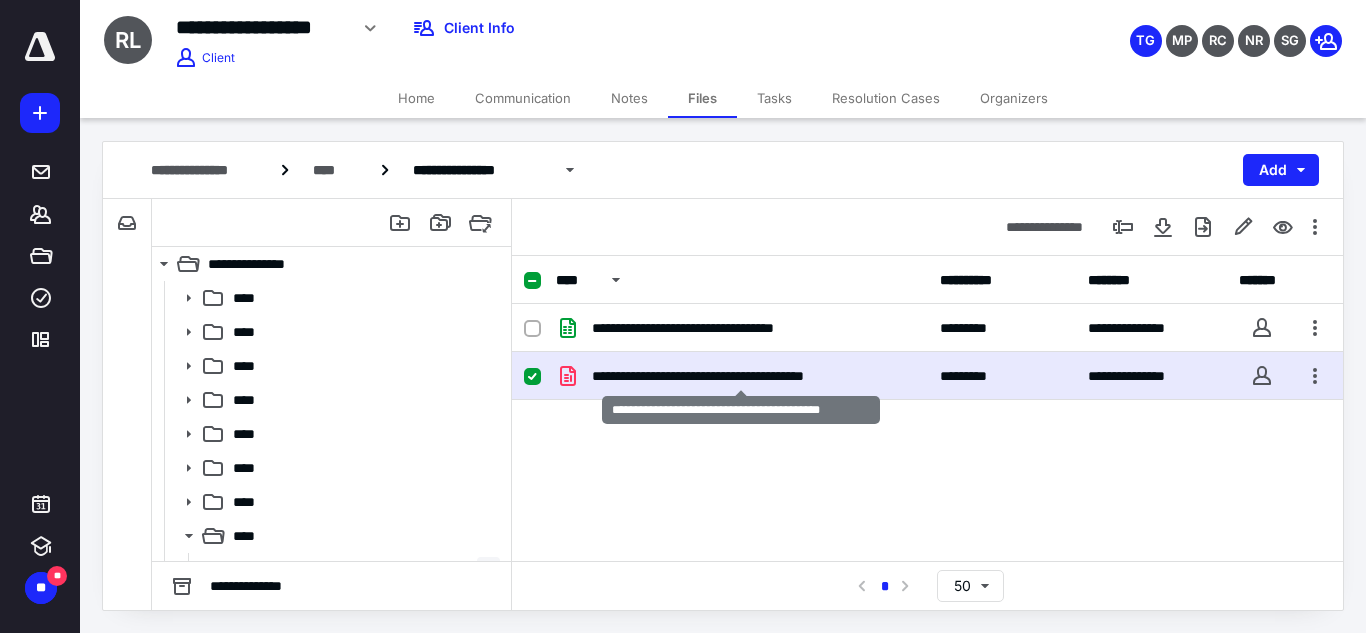 click on "**********" at bounding box center [741, 376] 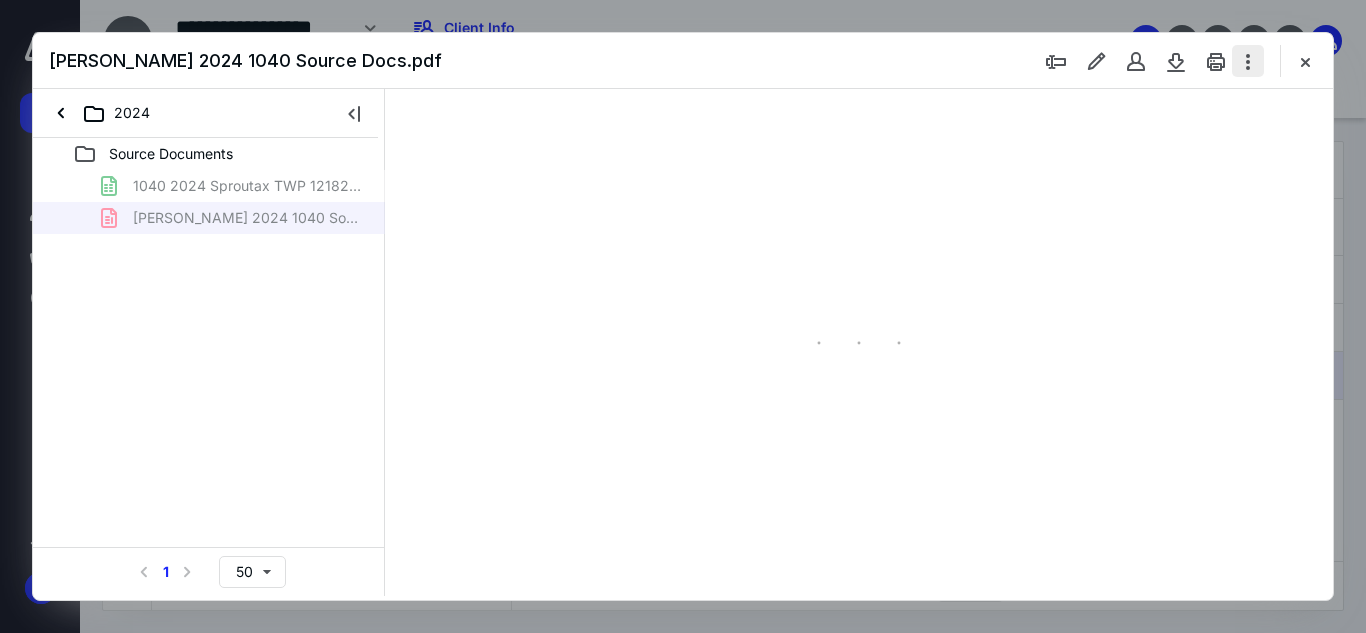 click at bounding box center (1248, 61) 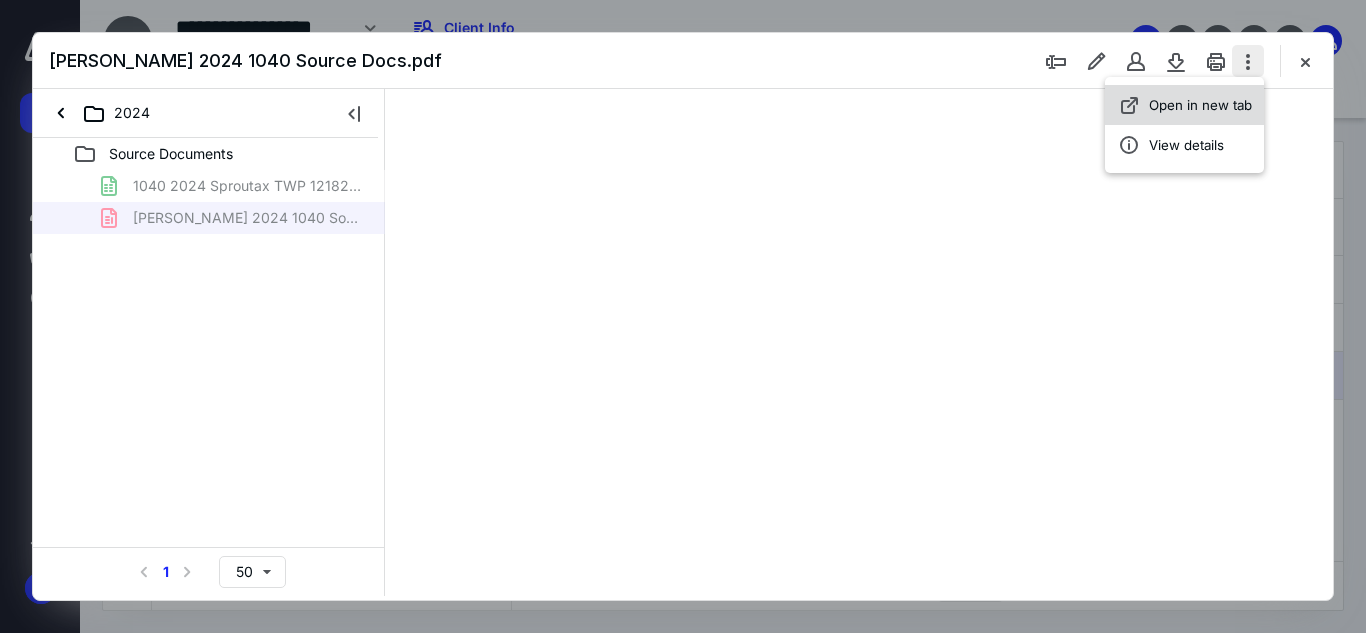 click on "Open in new tab" at bounding box center [1200, 105] 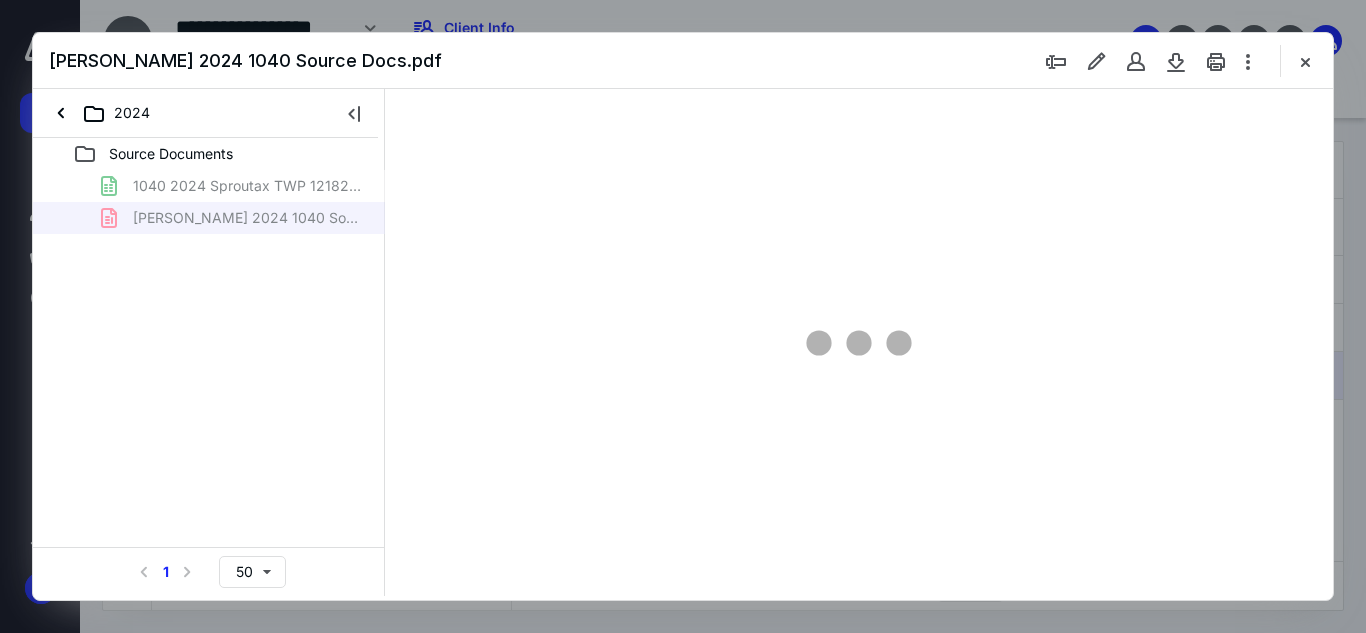scroll, scrollTop: 0, scrollLeft: 0, axis: both 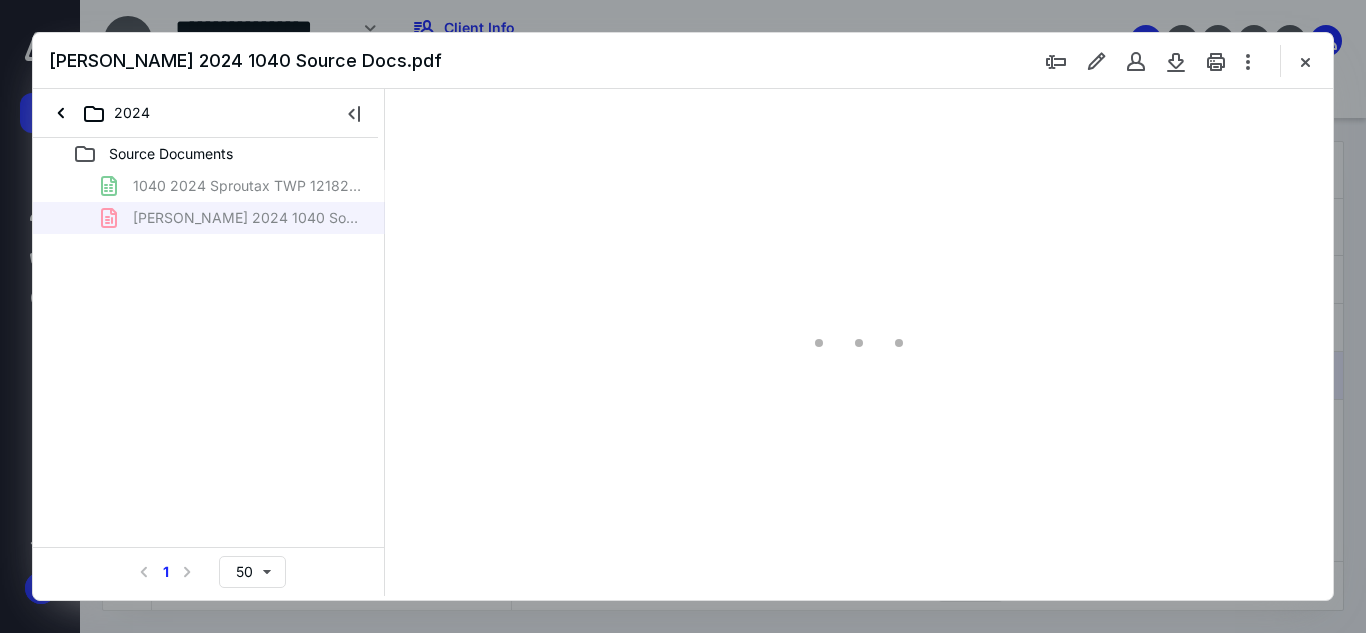 type on "54" 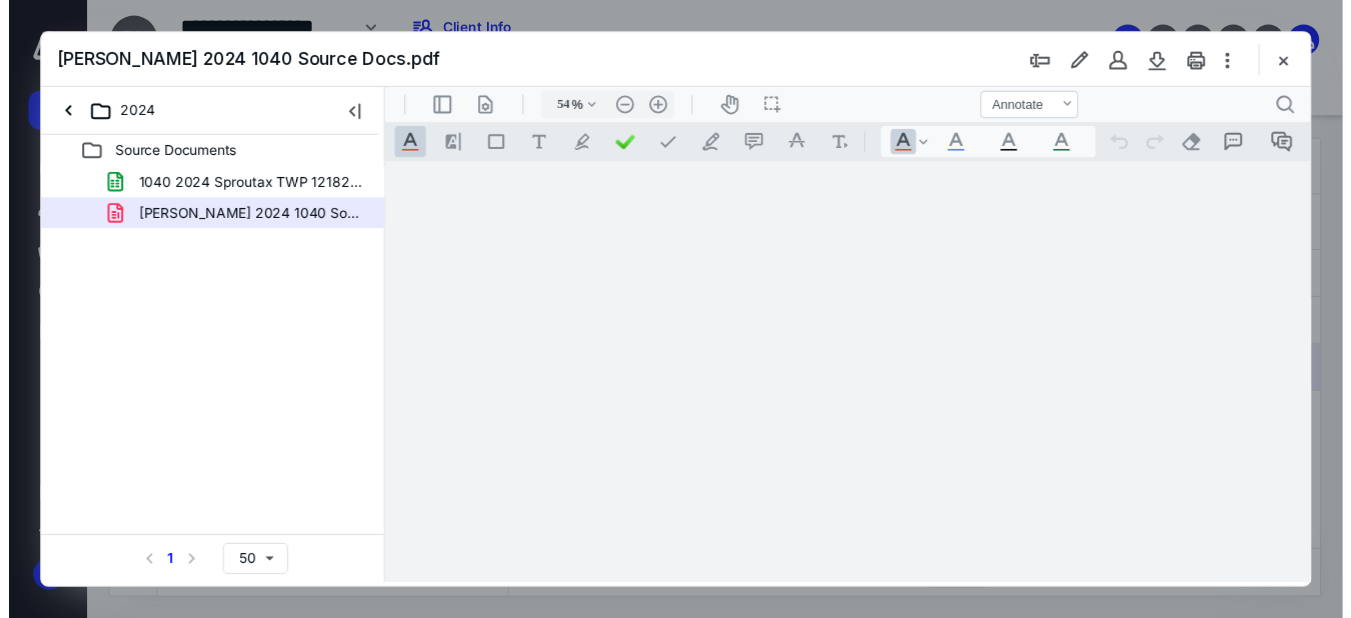 scroll, scrollTop: 78, scrollLeft: 0, axis: vertical 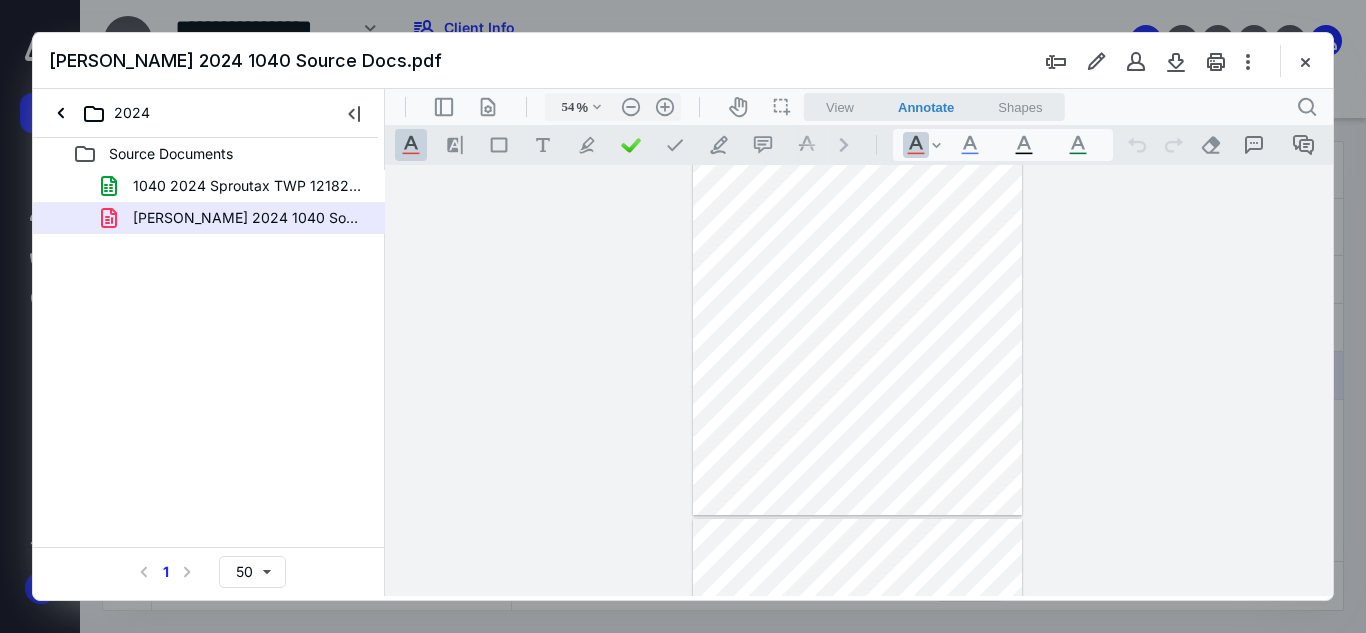 click at bounding box center (1305, 61) 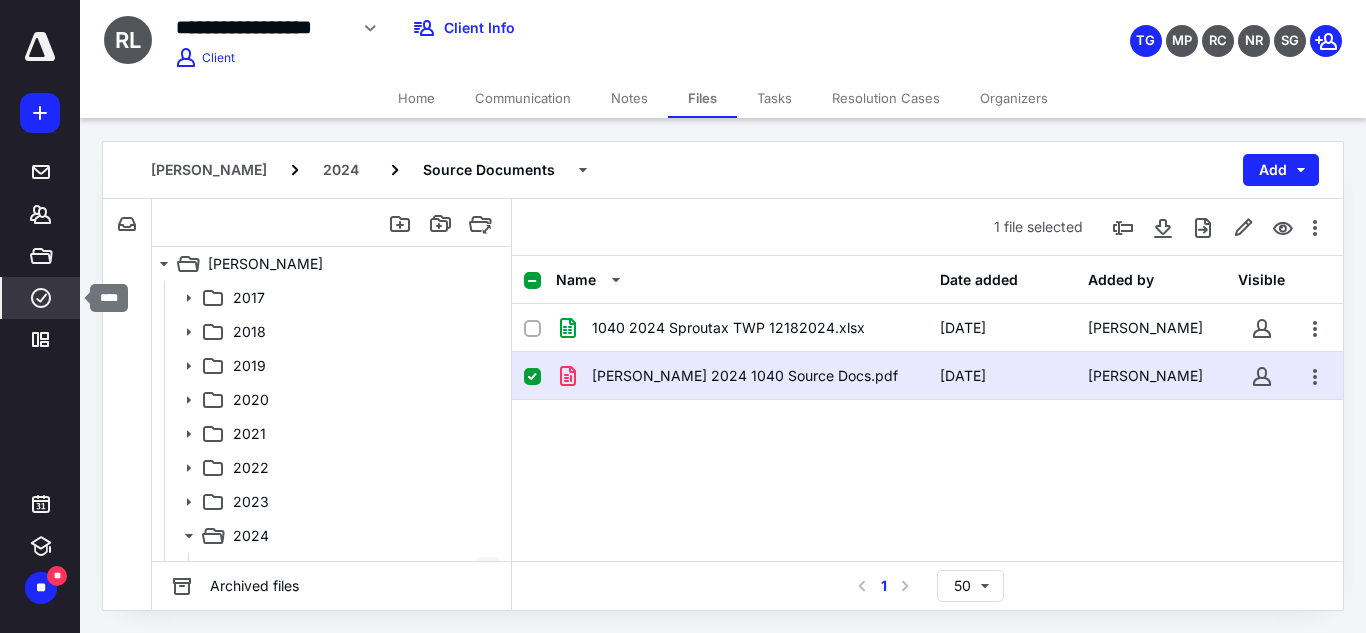 drag, startPoint x: 35, startPoint y: 306, endPoint x: 79, endPoint y: 277, distance: 52.69725 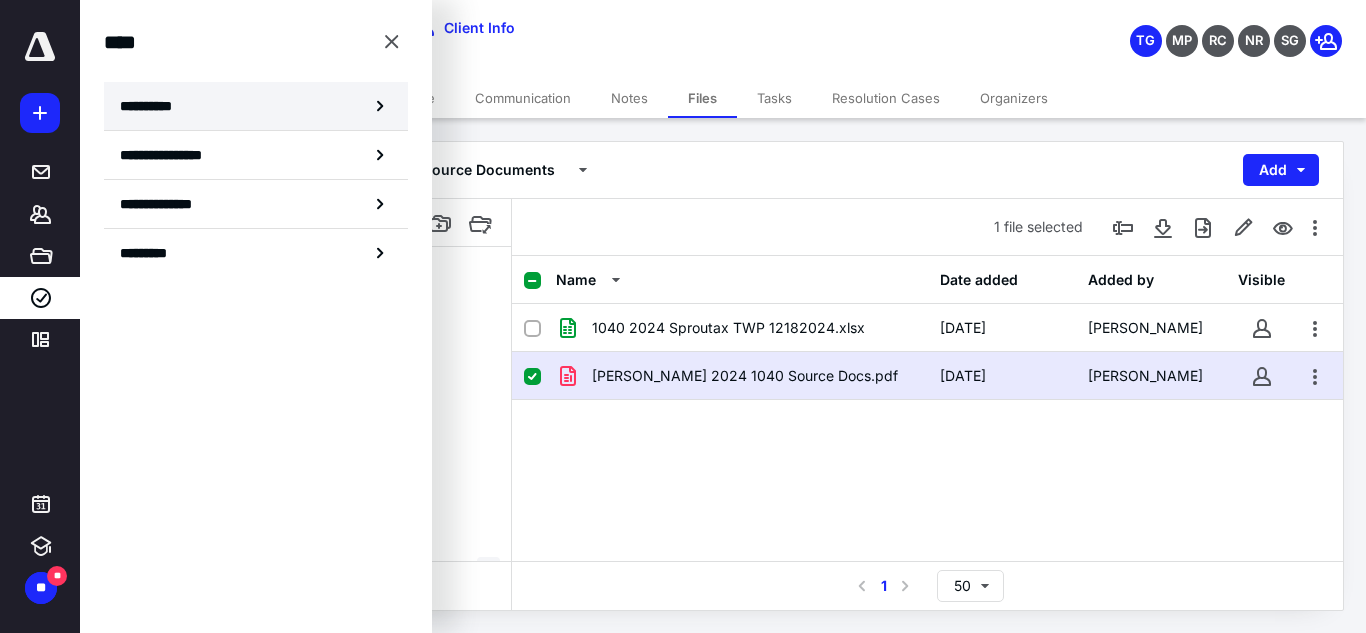 click on "**********" at bounding box center (256, 106) 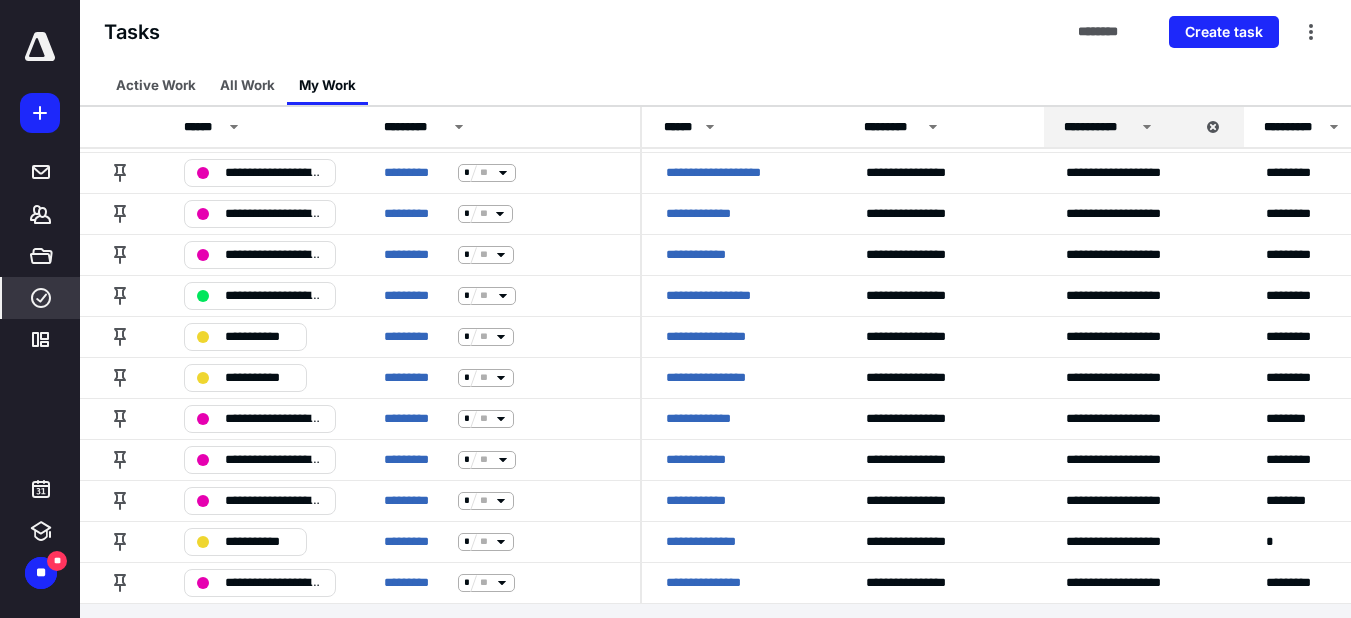 scroll, scrollTop: 386, scrollLeft: 0, axis: vertical 